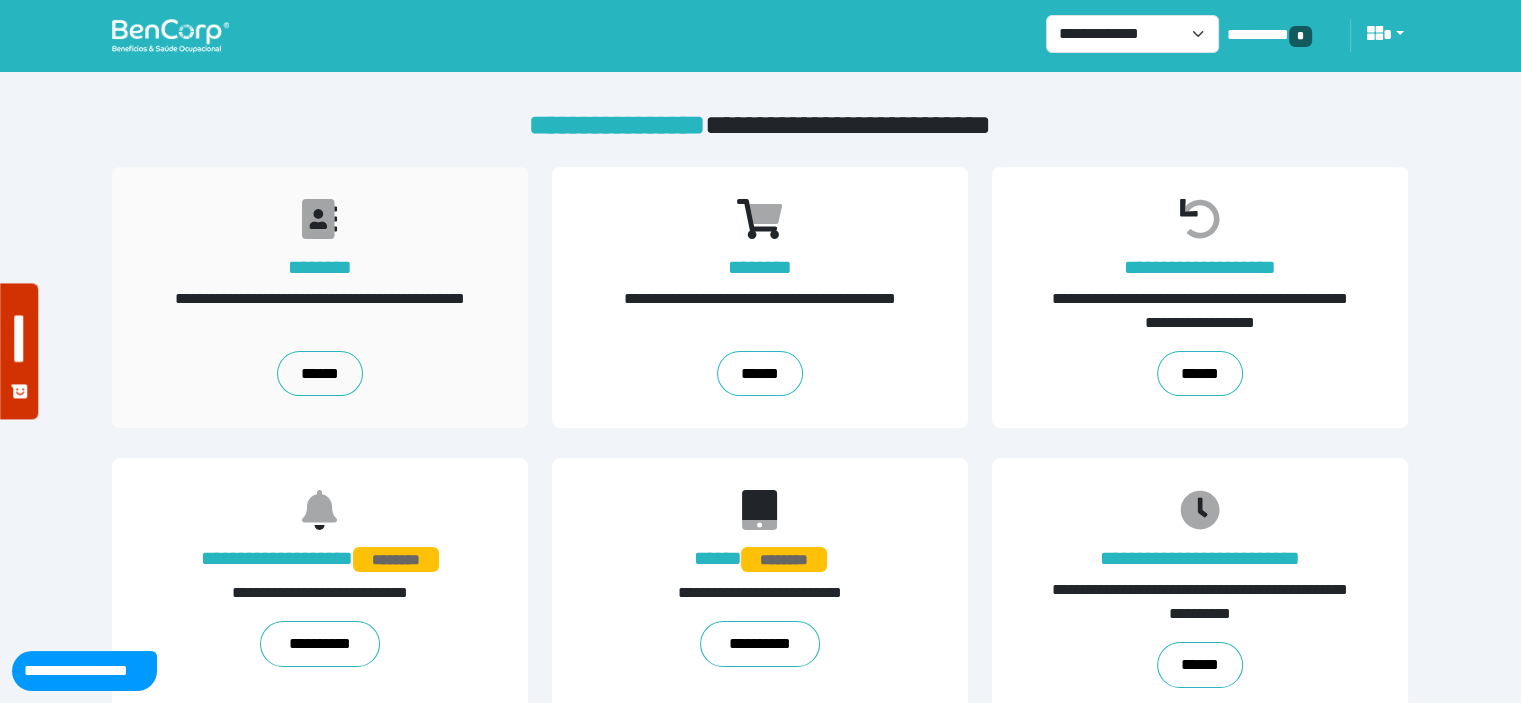 scroll, scrollTop: 0, scrollLeft: 0, axis: both 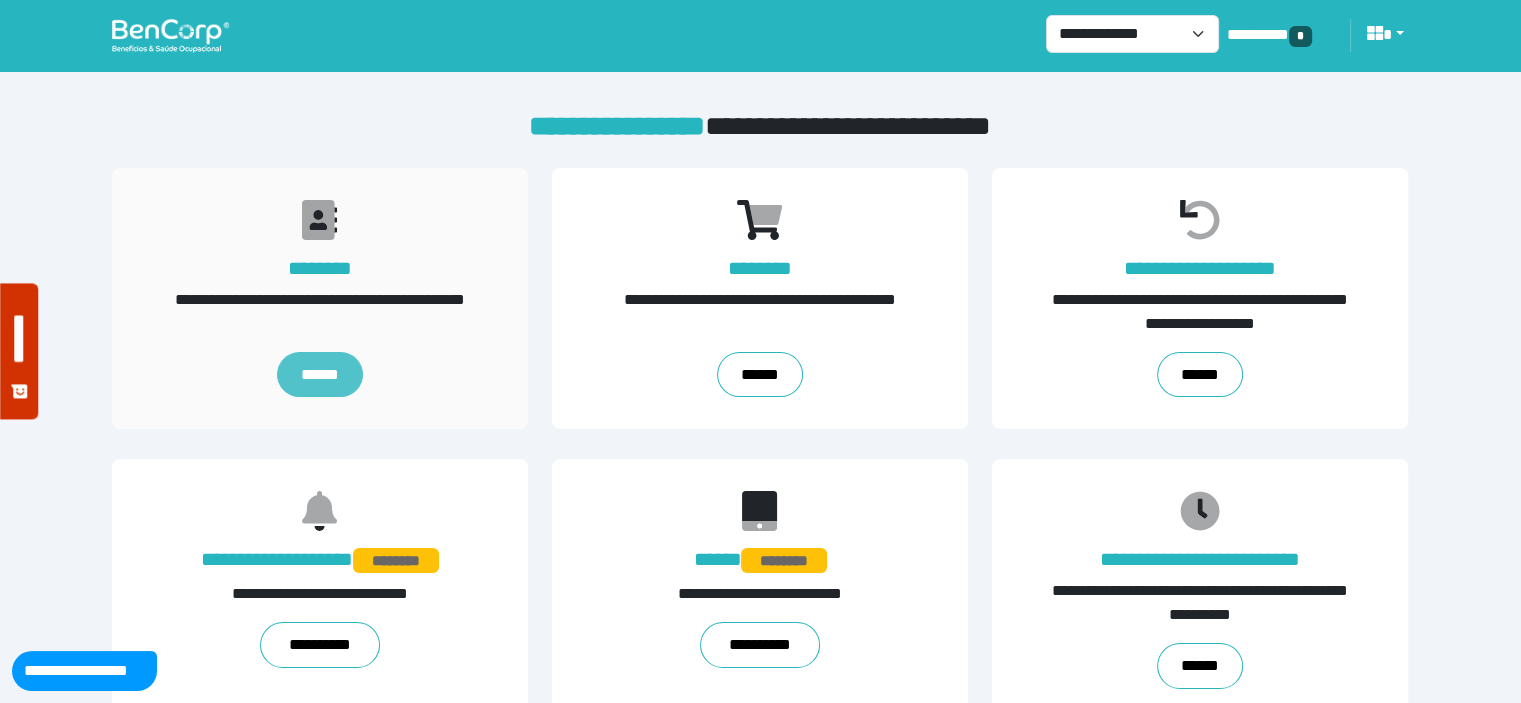 click on "******" at bounding box center [320, 375] 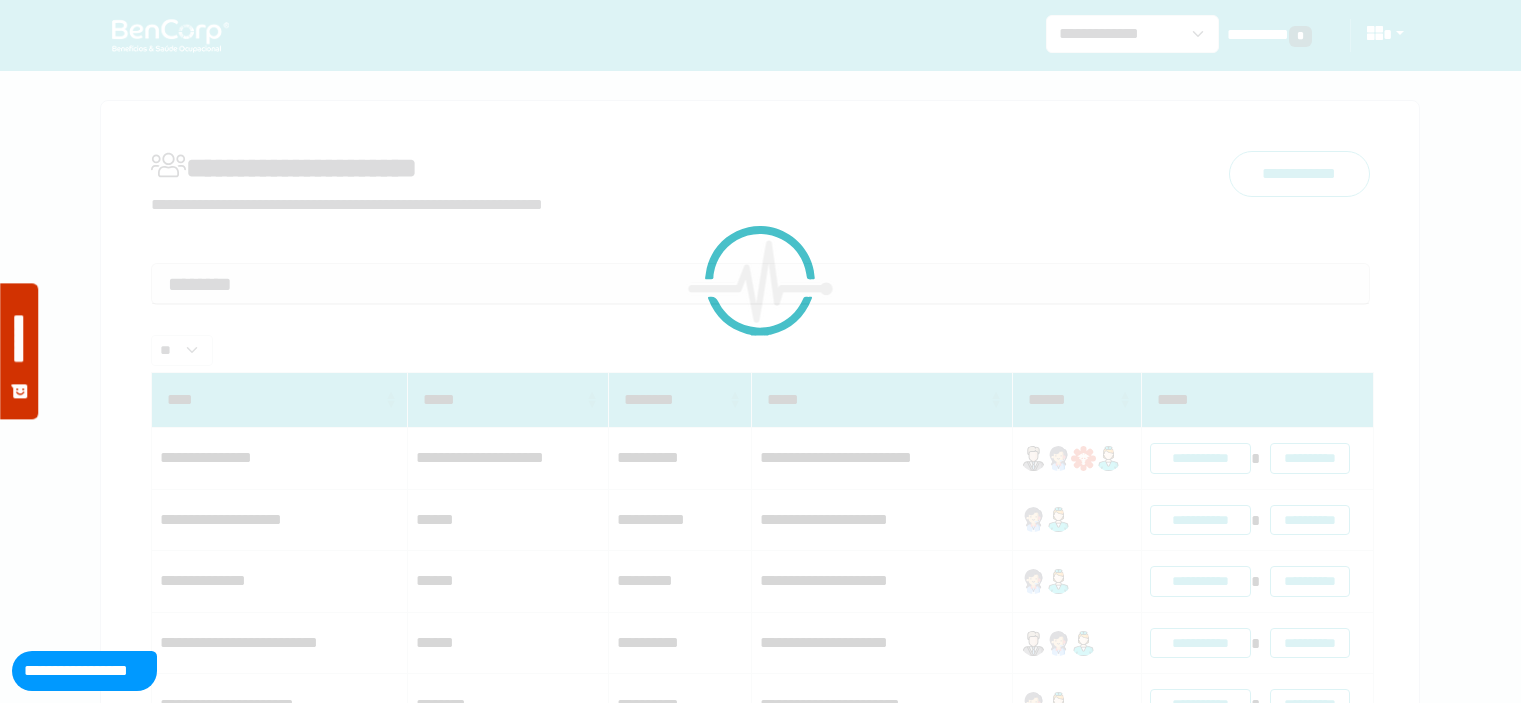 scroll, scrollTop: 0, scrollLeft: 0, axis: both 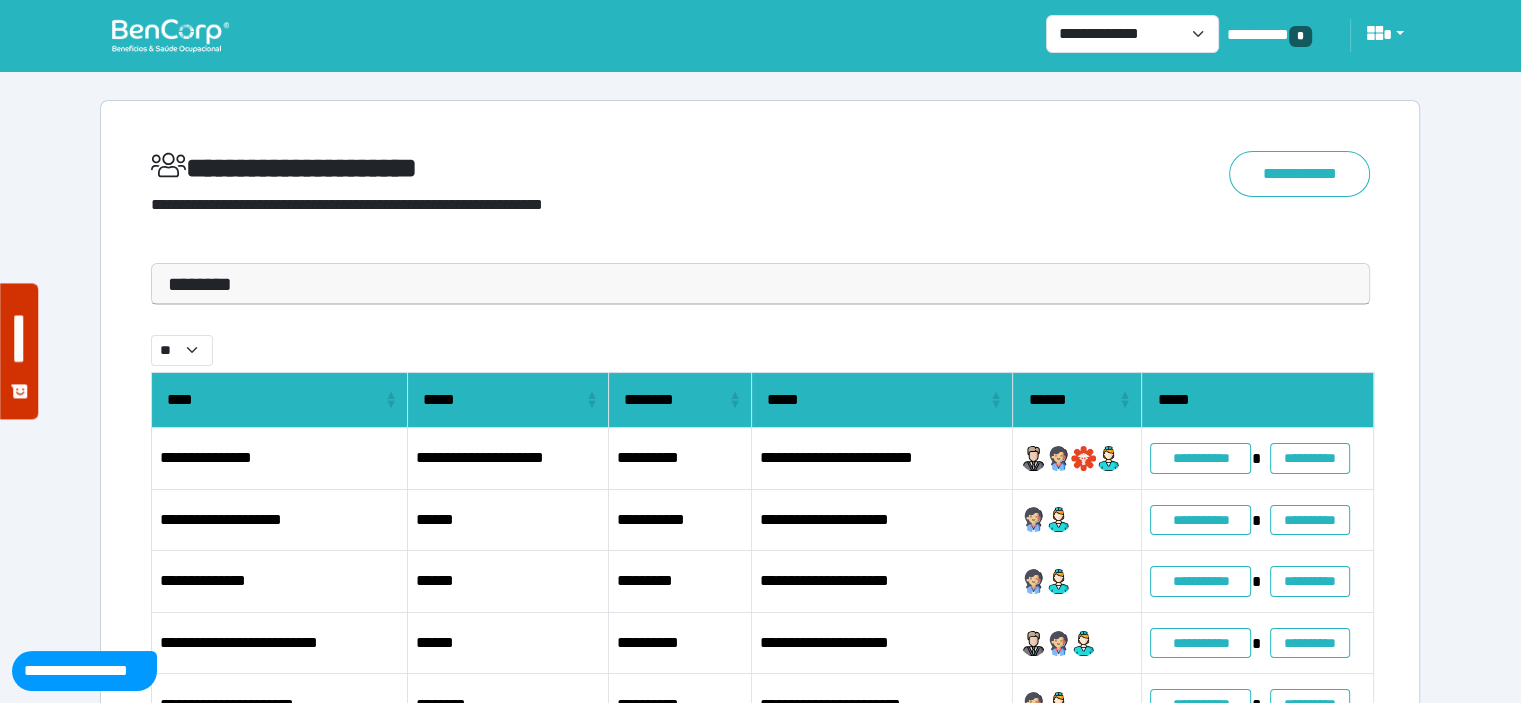 click on "********" at bounding box center [760, 284] 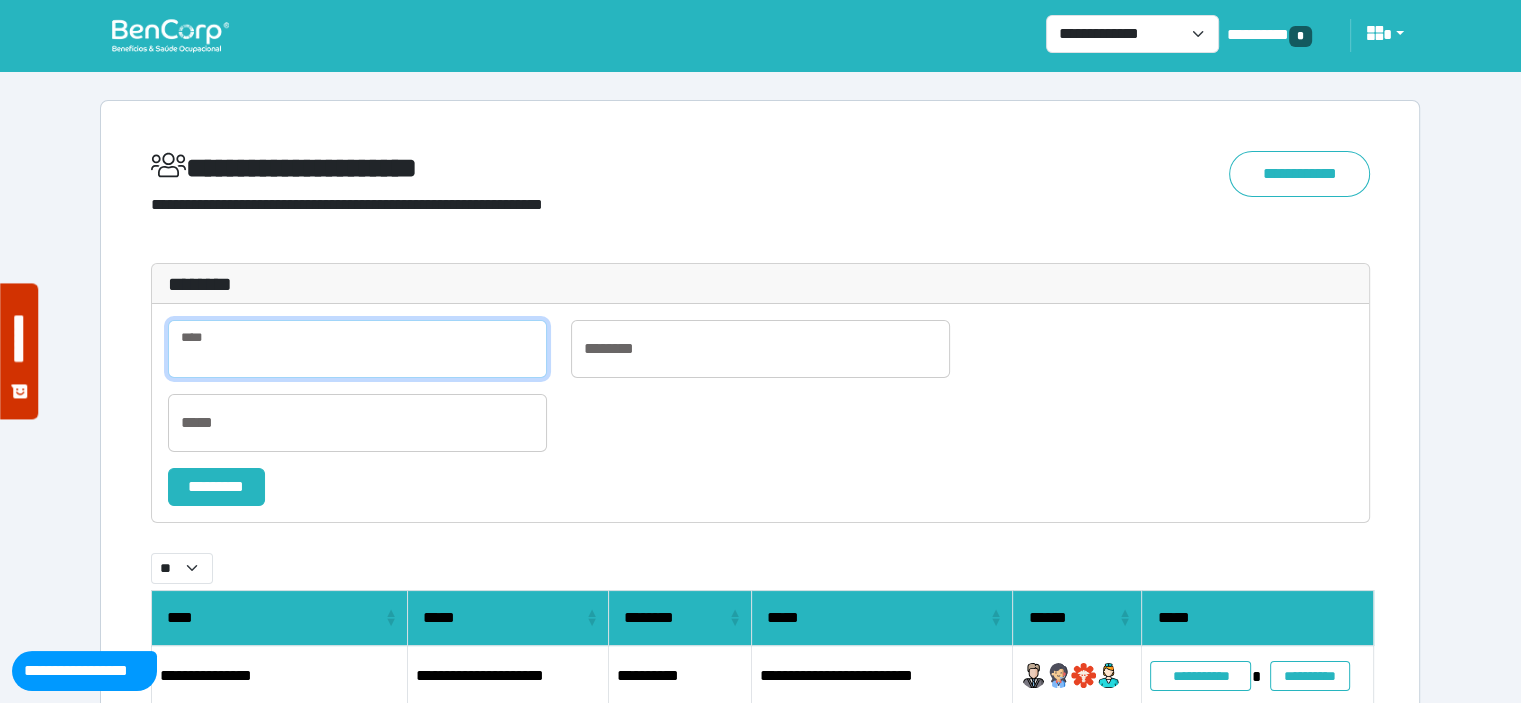click at bounding box center (357, 349) 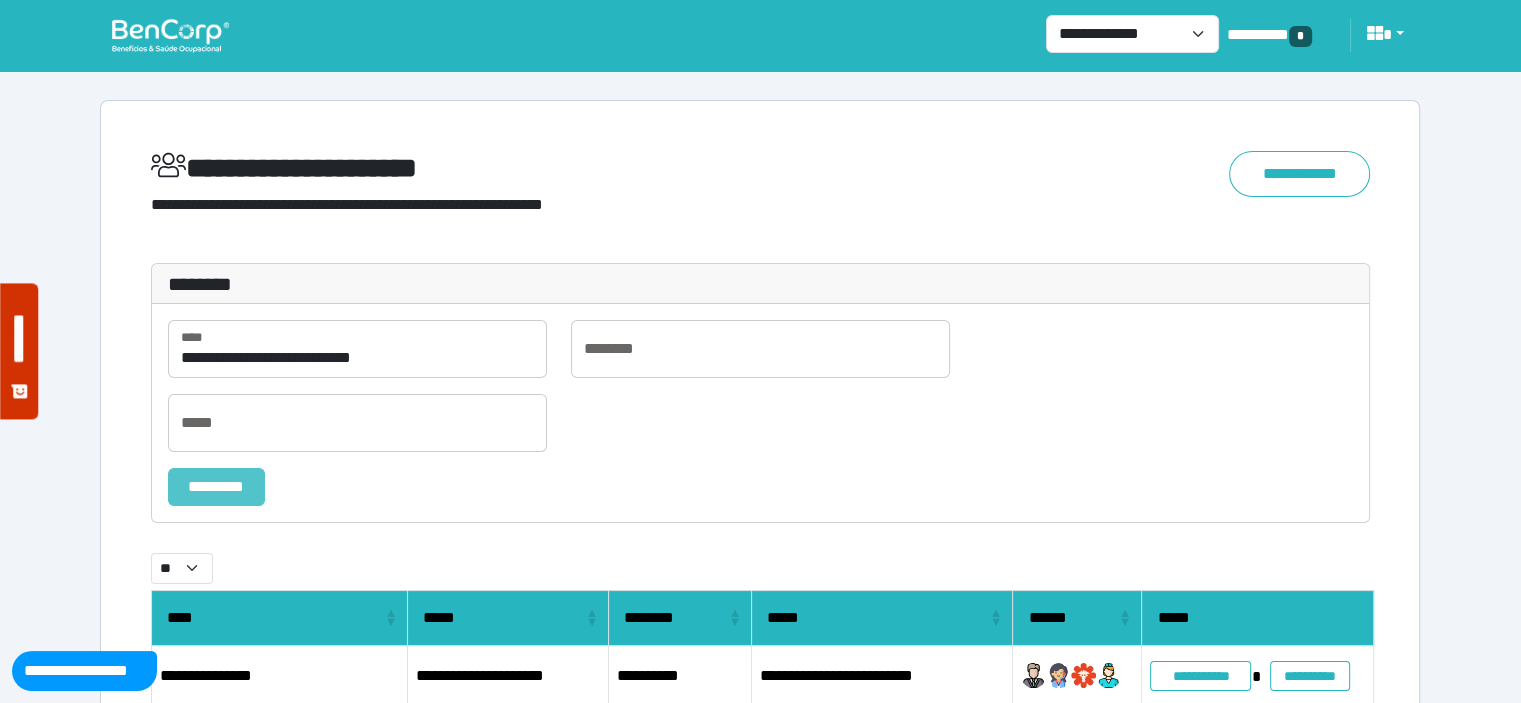 click on "*********" at bounding box center [216, 487] 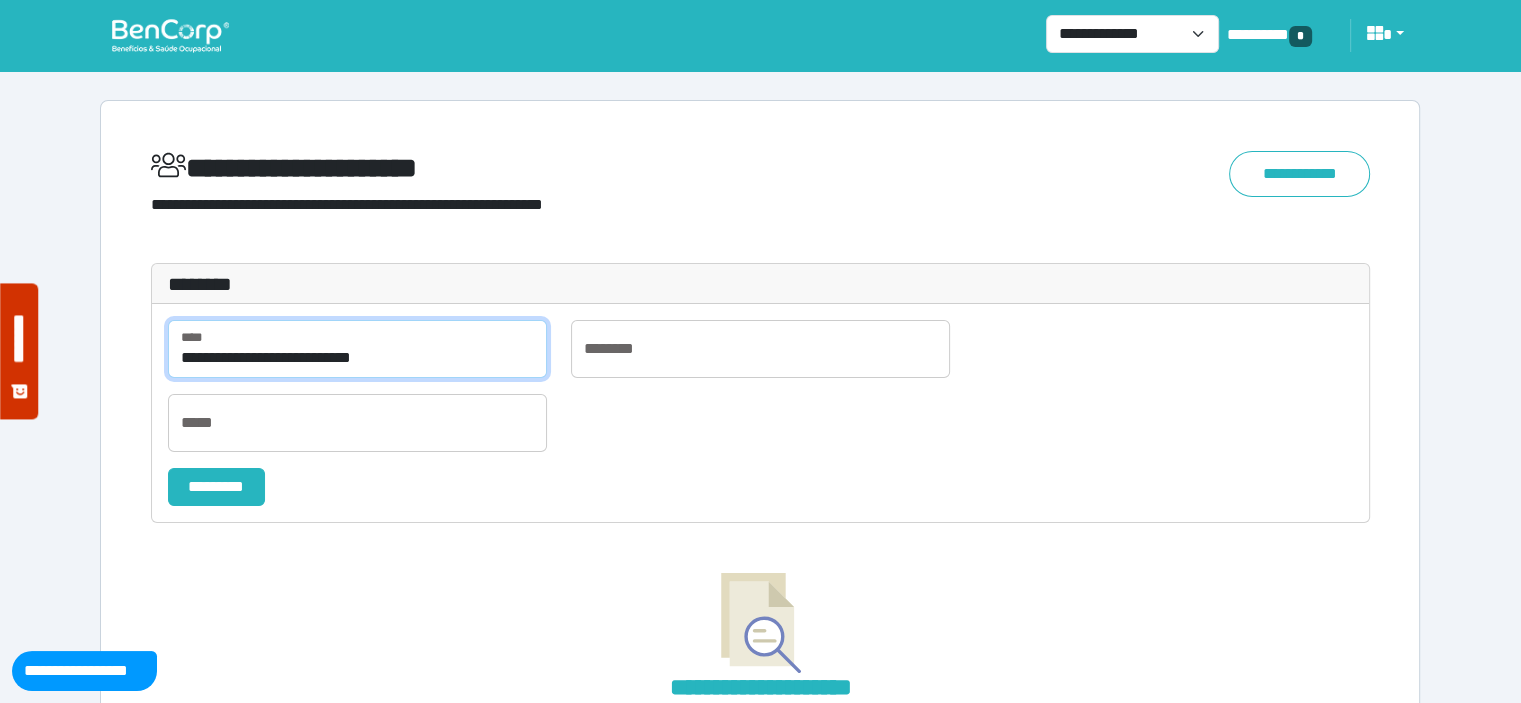 drag, startPoint x: 464, startPoint y: 350, endPoint x: 285, endPoint y: 351, distance: 179.00279 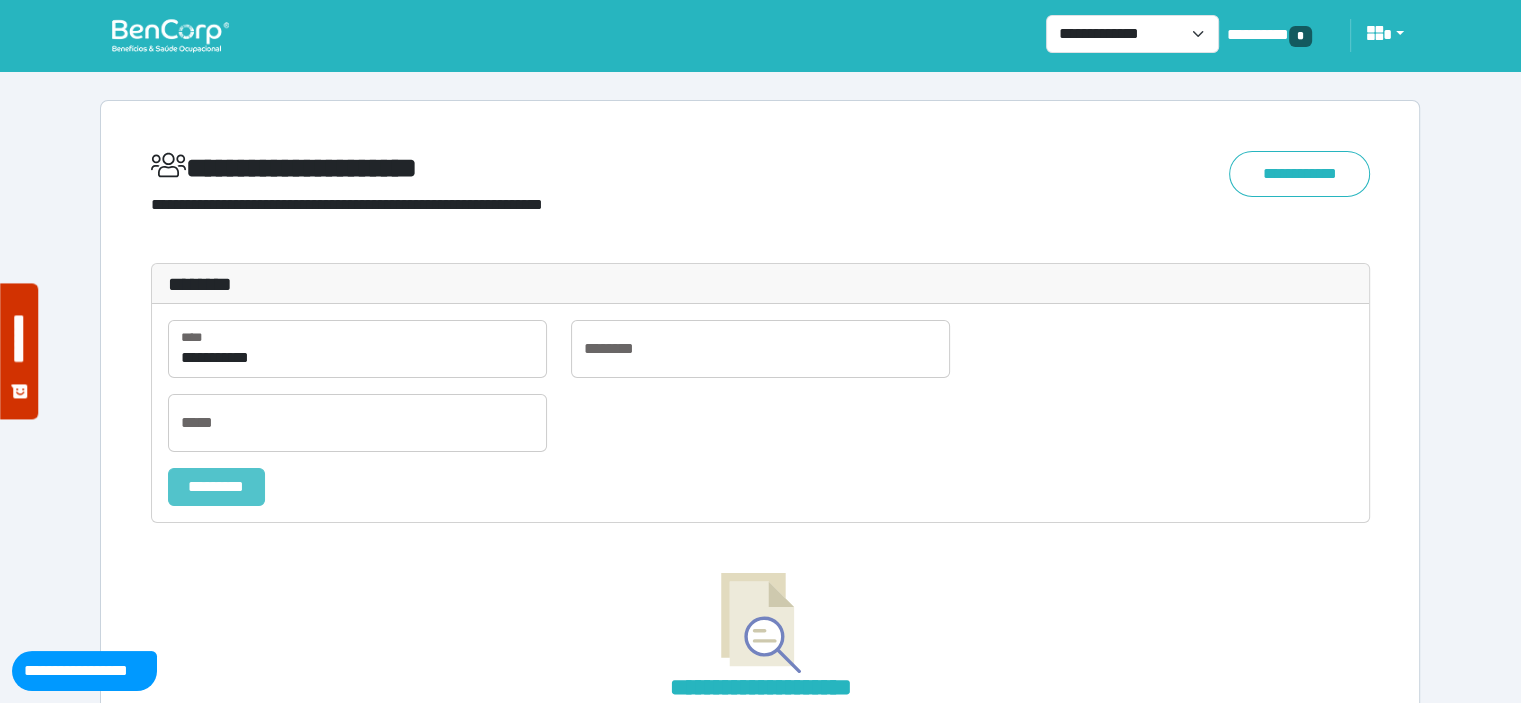 click on "*********" at bounding box center (216, 487) 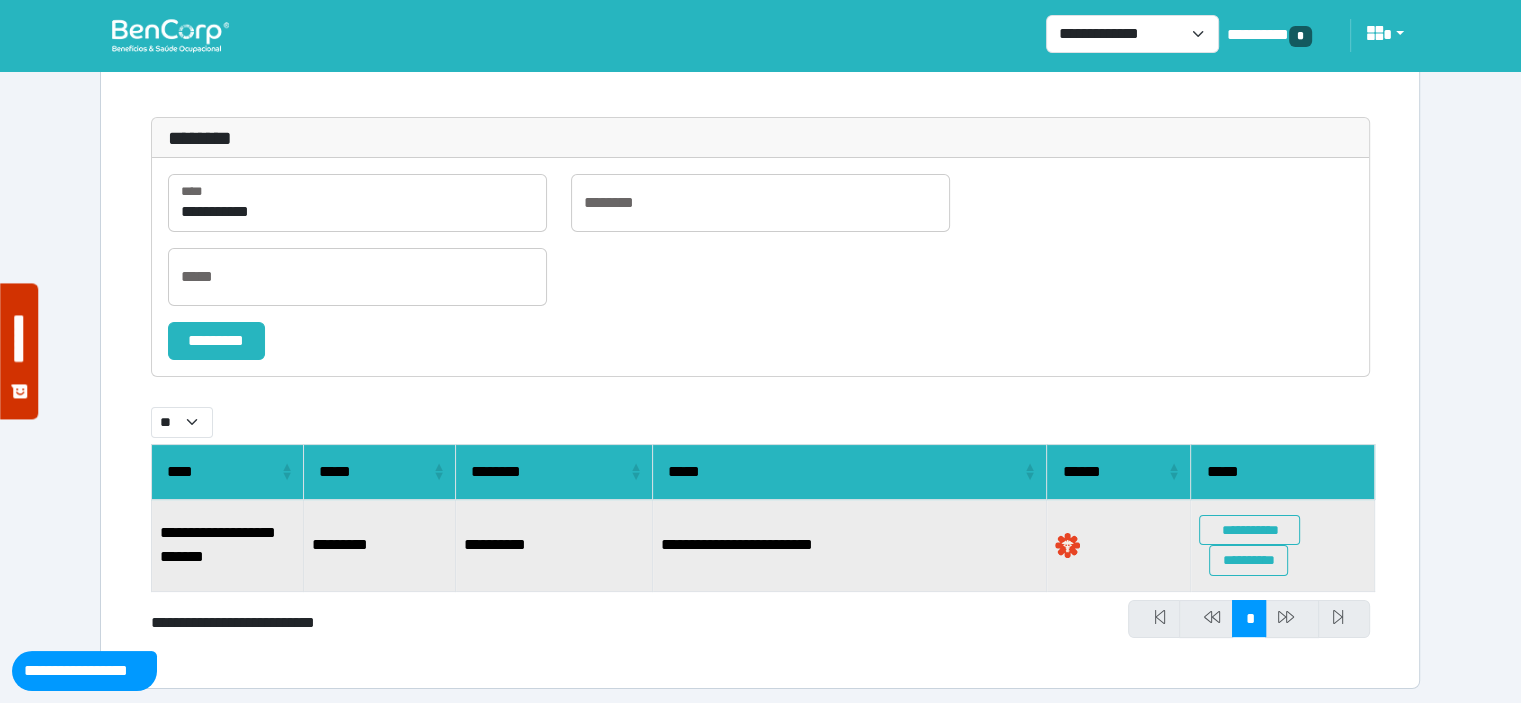 scroll, scrollTop: 152, scrollLeft: 0, axis: vertical 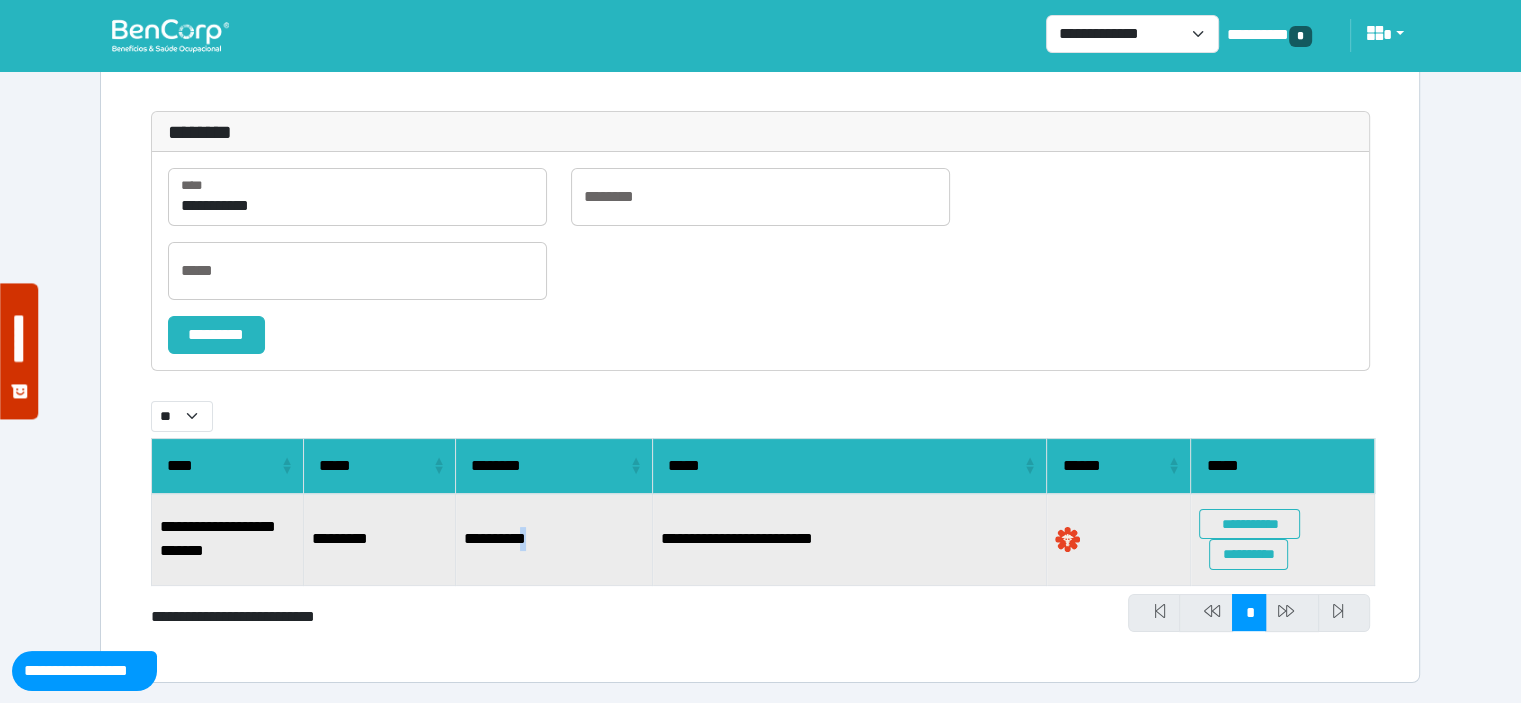 drag, startPoint x: 579, startPoint y: 541, endPoint x: 548, endPoint y: 543, distance: 31.06445 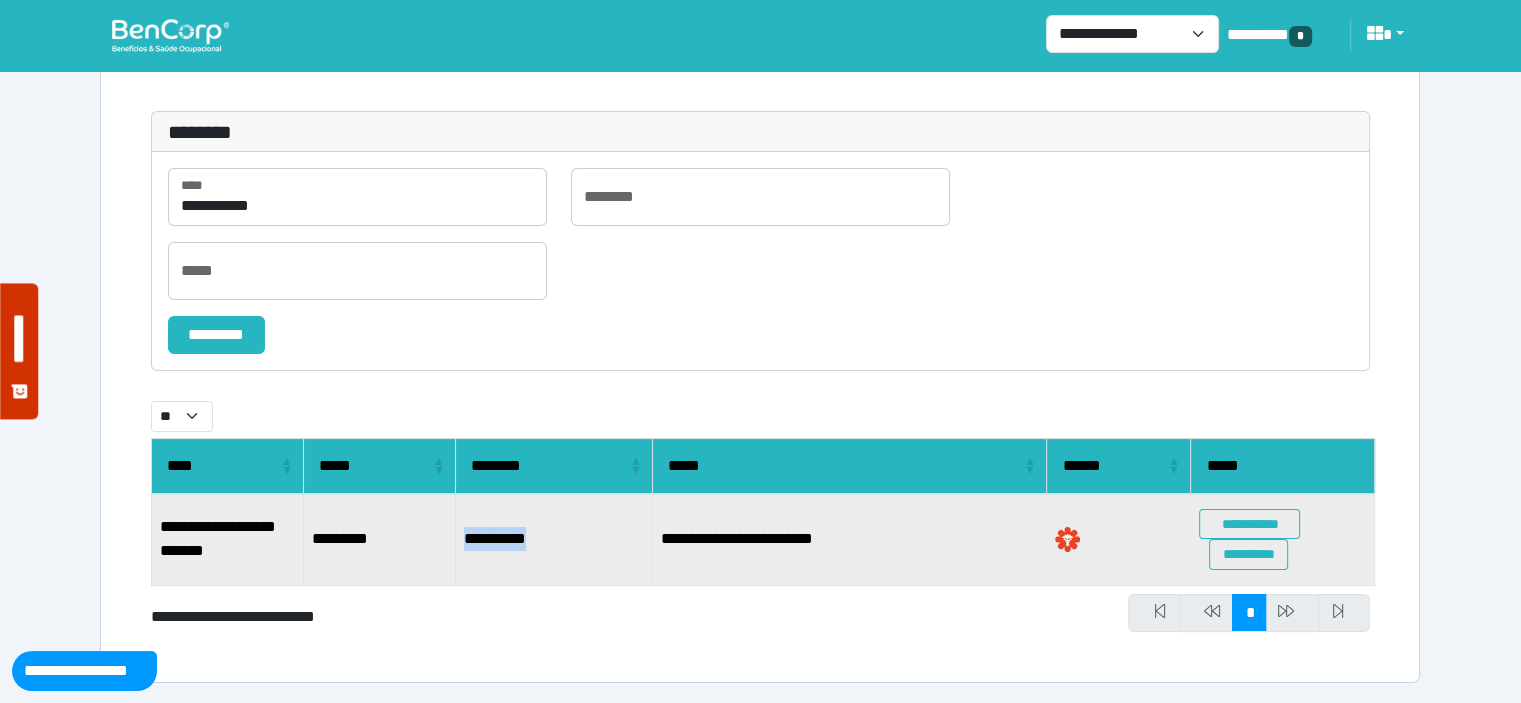 drag, startPoint x: 560, startPoint y: 535, endPoint x: 465, endPoint y: 543, distance: 95.33625 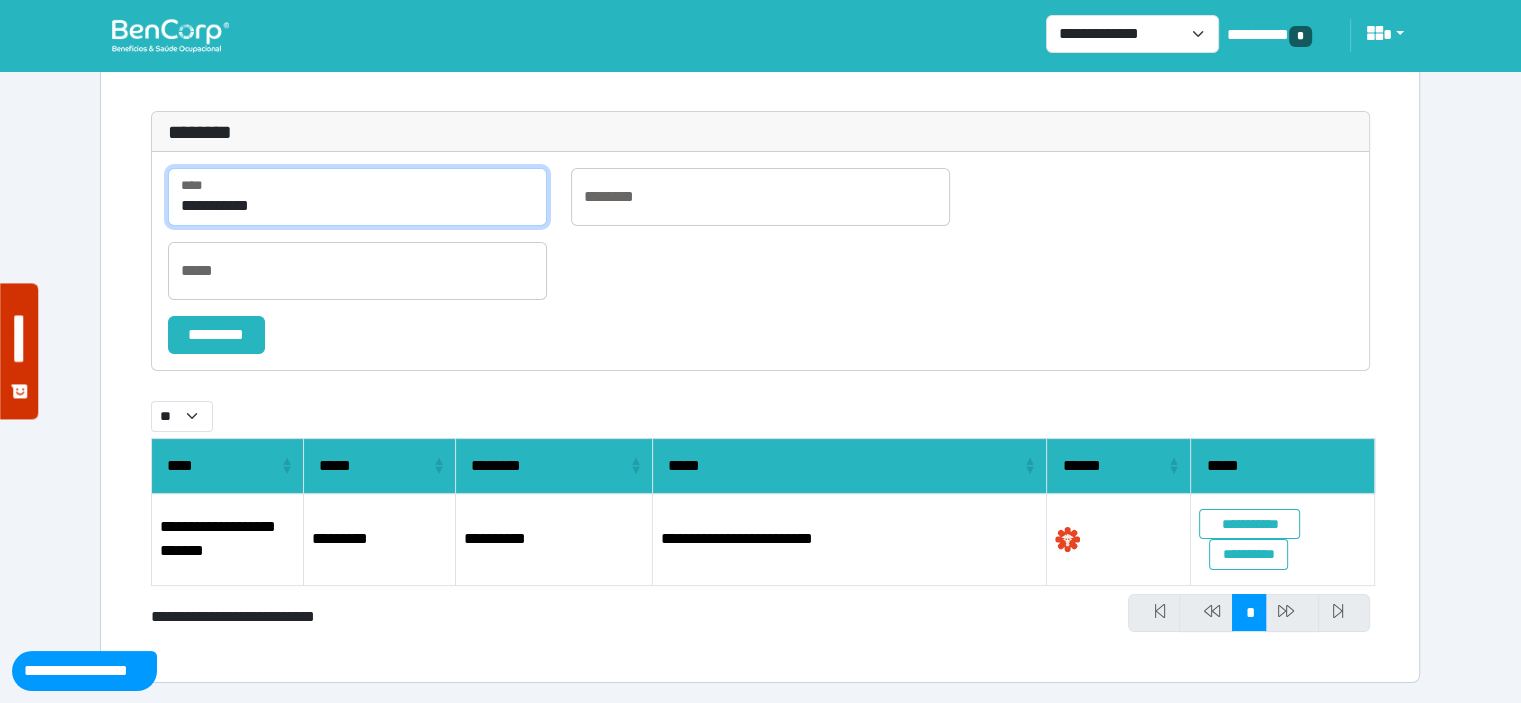 drag, startPoint x: 286, startPoint y: 203, endPoint x: 103, endPoint y: 201, distance: 183.01093 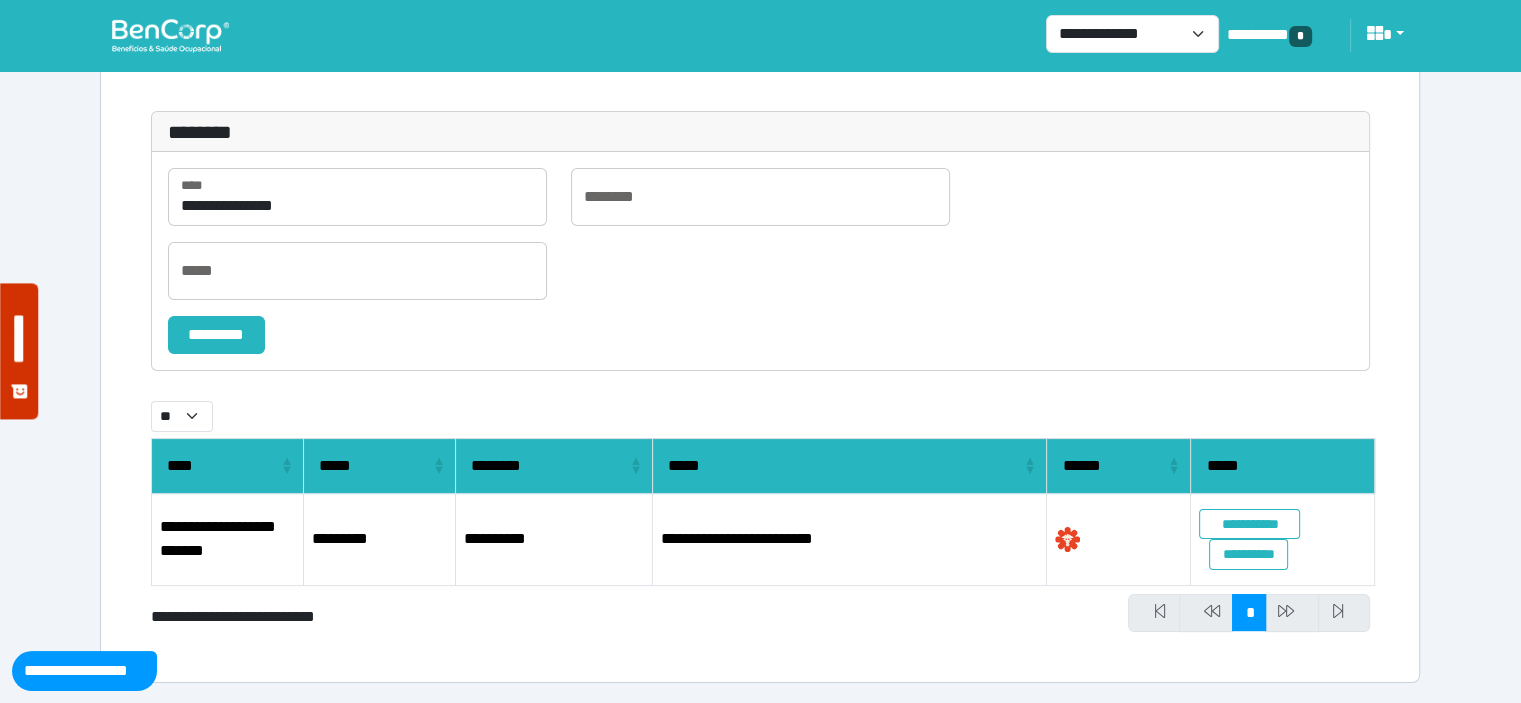 click on "*********" at bounding box center (216, 335) 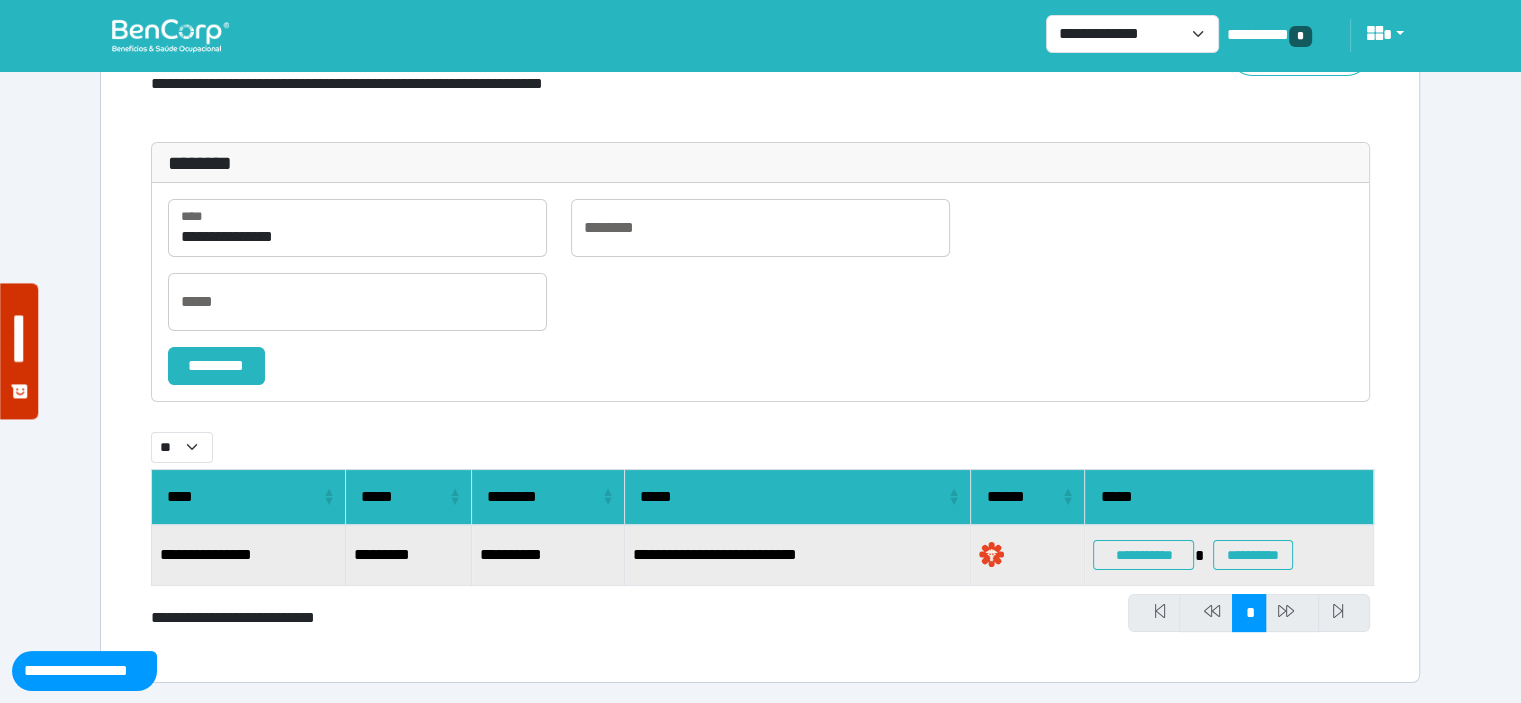 scroll, scrollTop: 121, scrollLeft: 0, axis: vertical 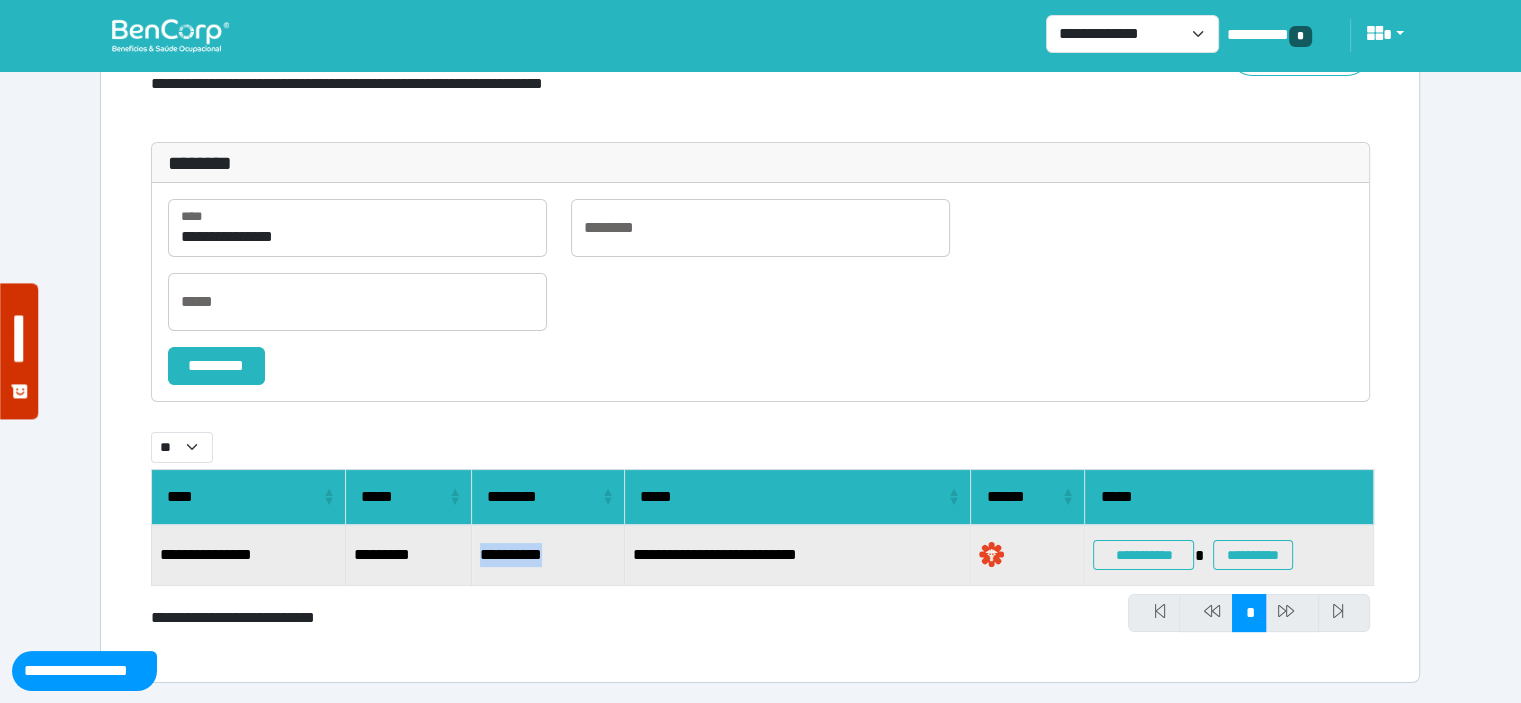 drag, startPoint x: 580, startPoint y: 555, endPoint x: 476, endPoint y: 558, distance: 104.04326 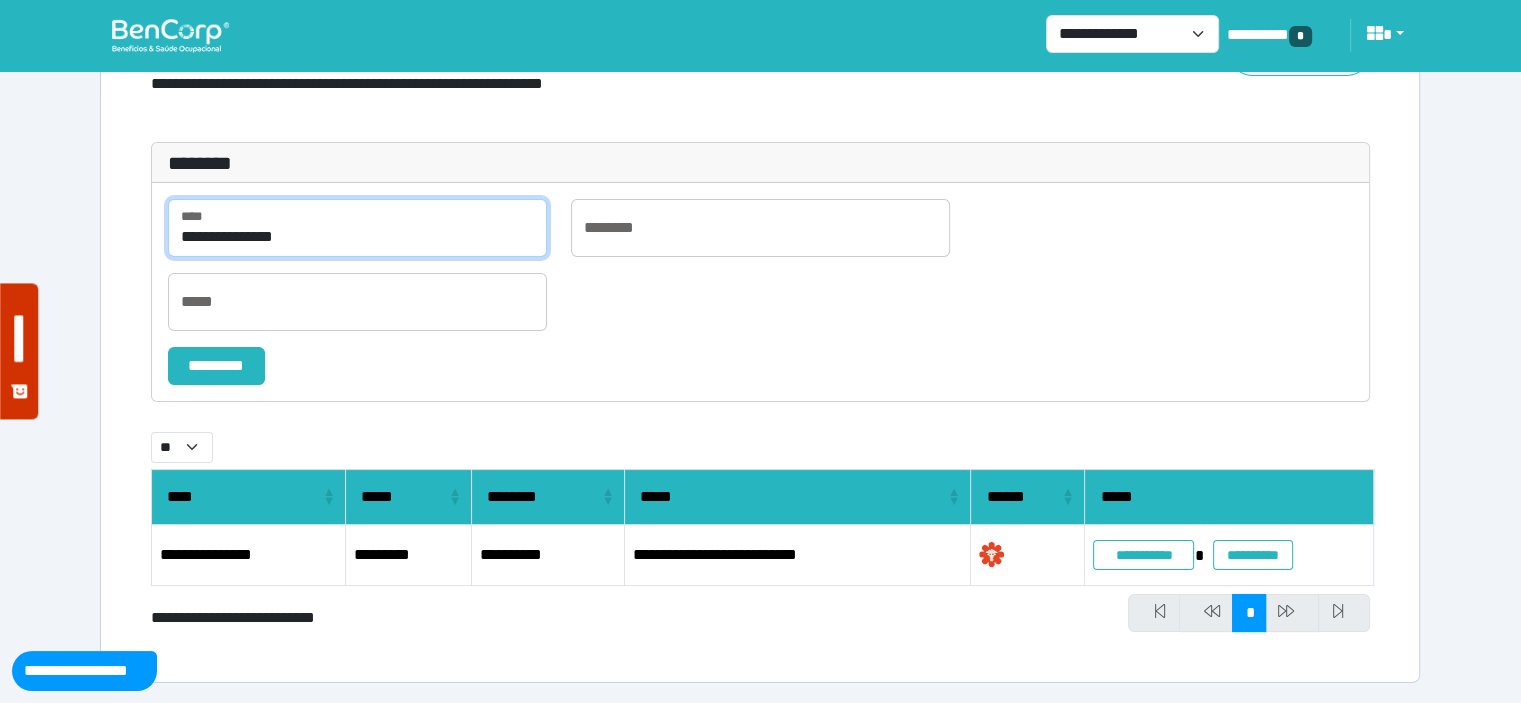 drag, startPoint x: 312, startPoint y: 234, endPoint x: 115, endPoint y: 234, distance: 197 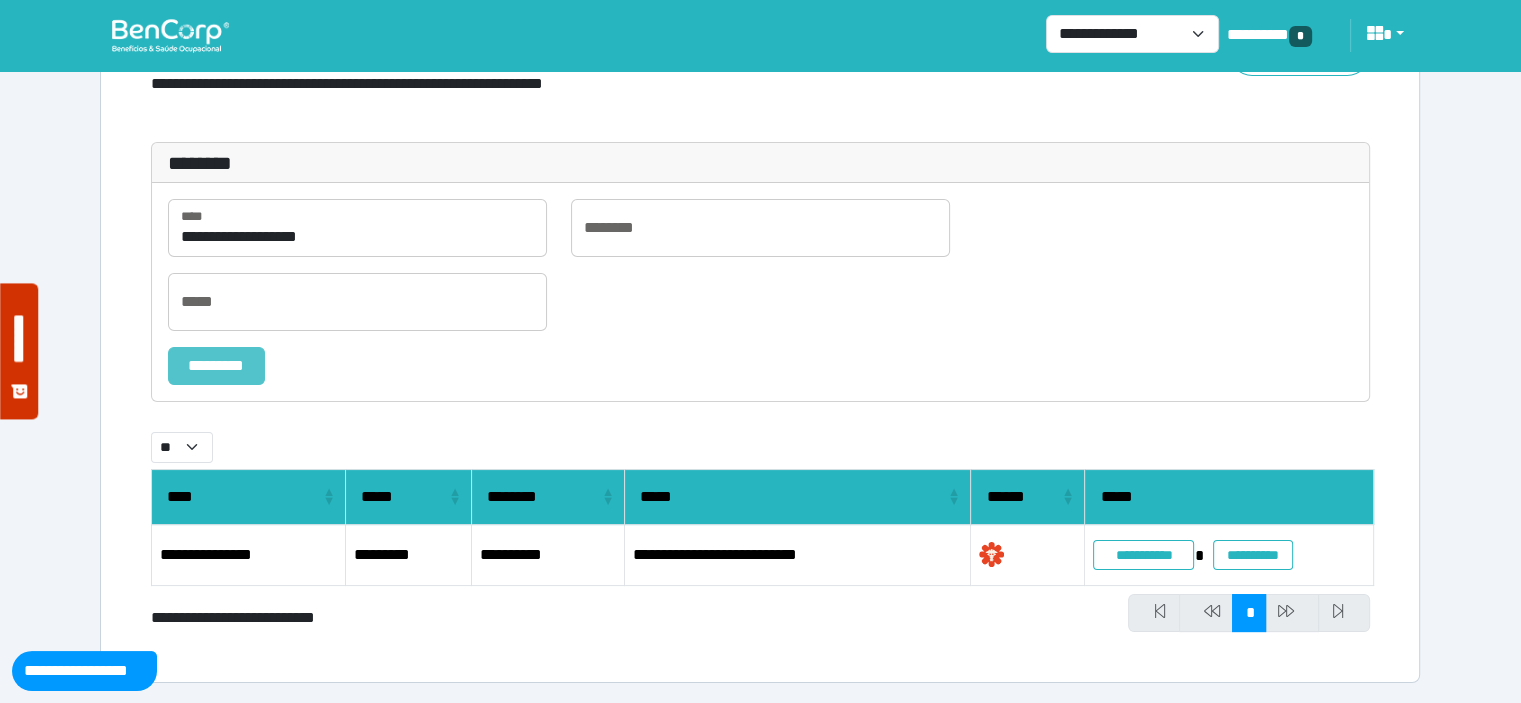 drag, startPoint x: 207, startPoint y: 361, endPoint x: 221, endPoint y: 366, distance: 14.866069 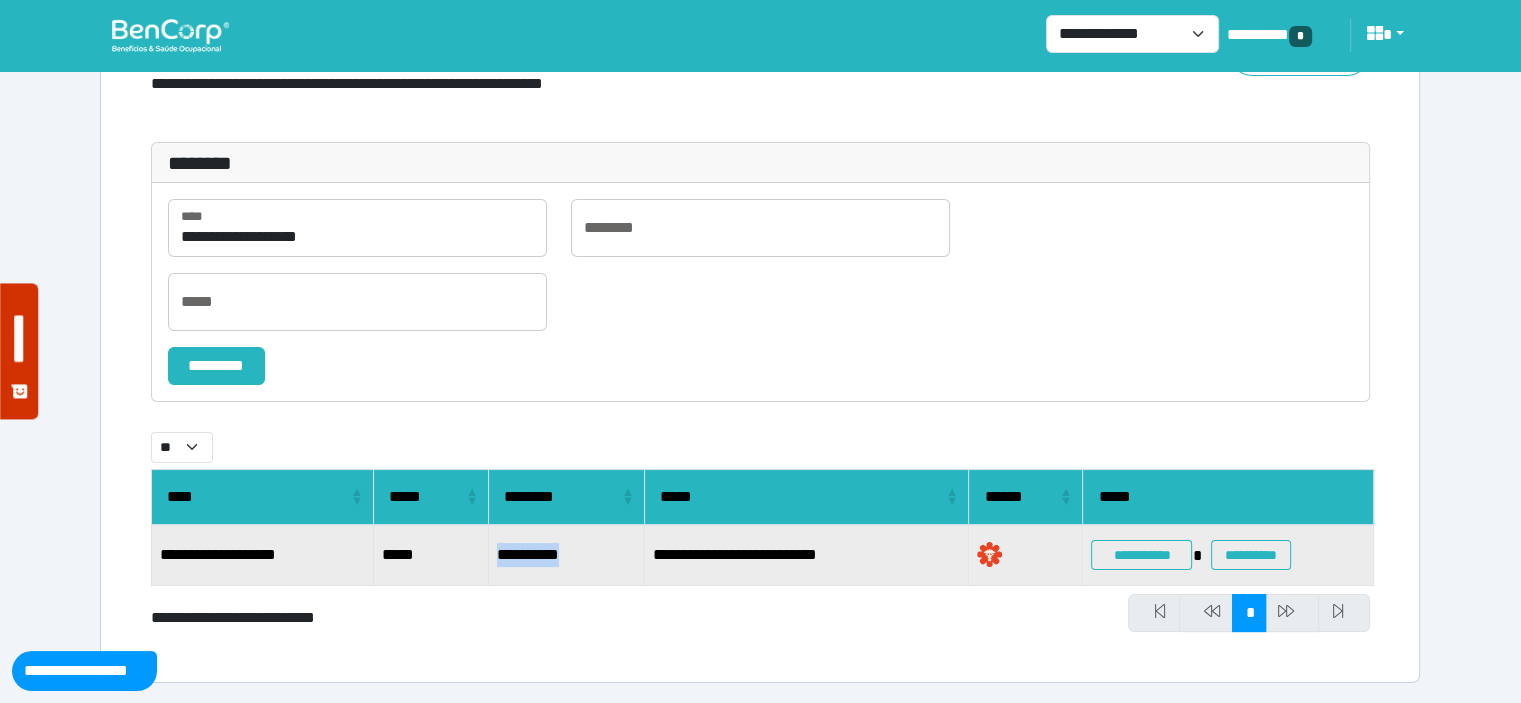 drag, startPoint x: 596, startPoint y: 551, endPoint x: 489, endPoint y: 555, distance: 107.07474 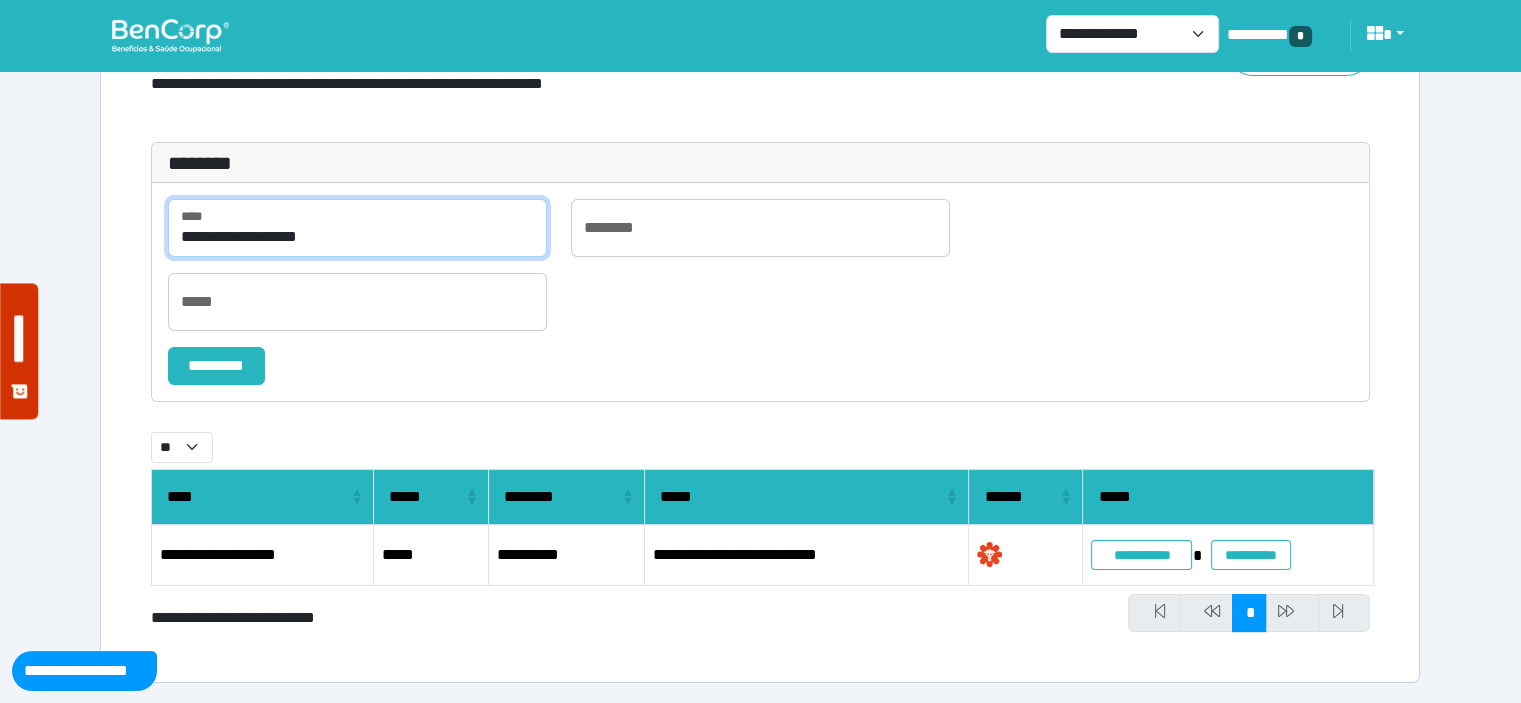 drag, startPoint x: 372, startPoint y: 238, endPoint x: 108, endPoint y: 230, distance: 264.1212 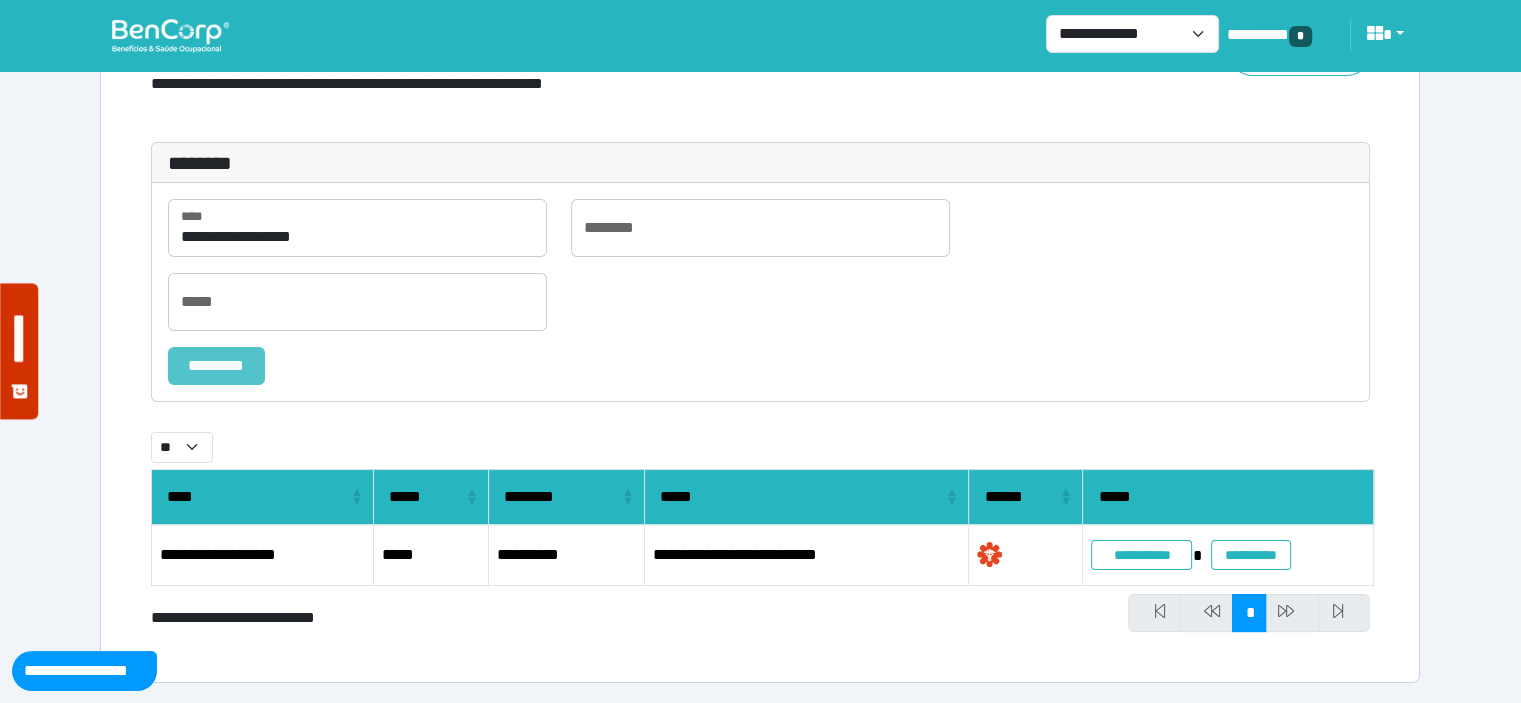 click on "*********" at bounding box center (216, 366) 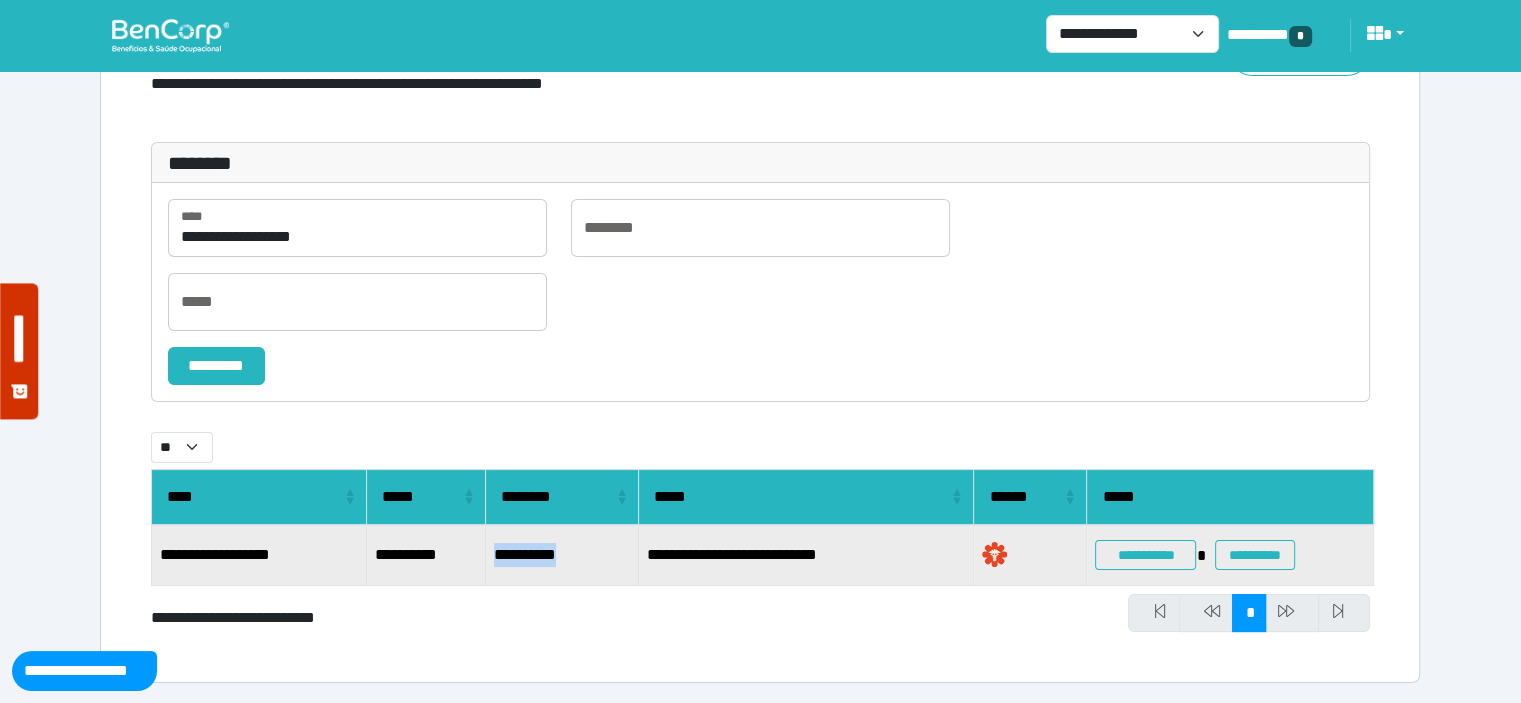 drag, startPoint x: 591, startPoint y: 553, endPoint x: 469, endPoint y: 555, distance: 122.016396 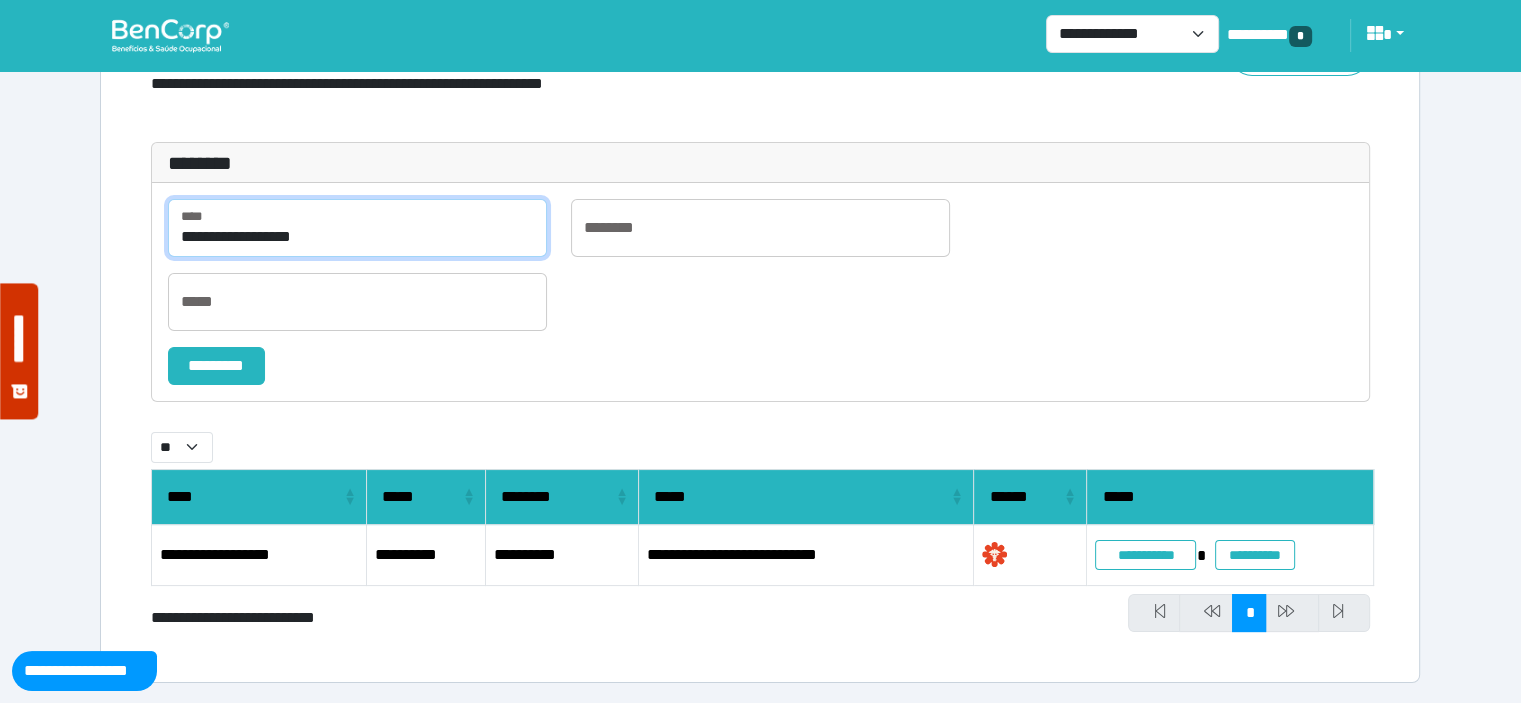 drag, startPoint x: 352, startPoint y: 234, endPoint x: 143, endPoint y: 234, distance: 209 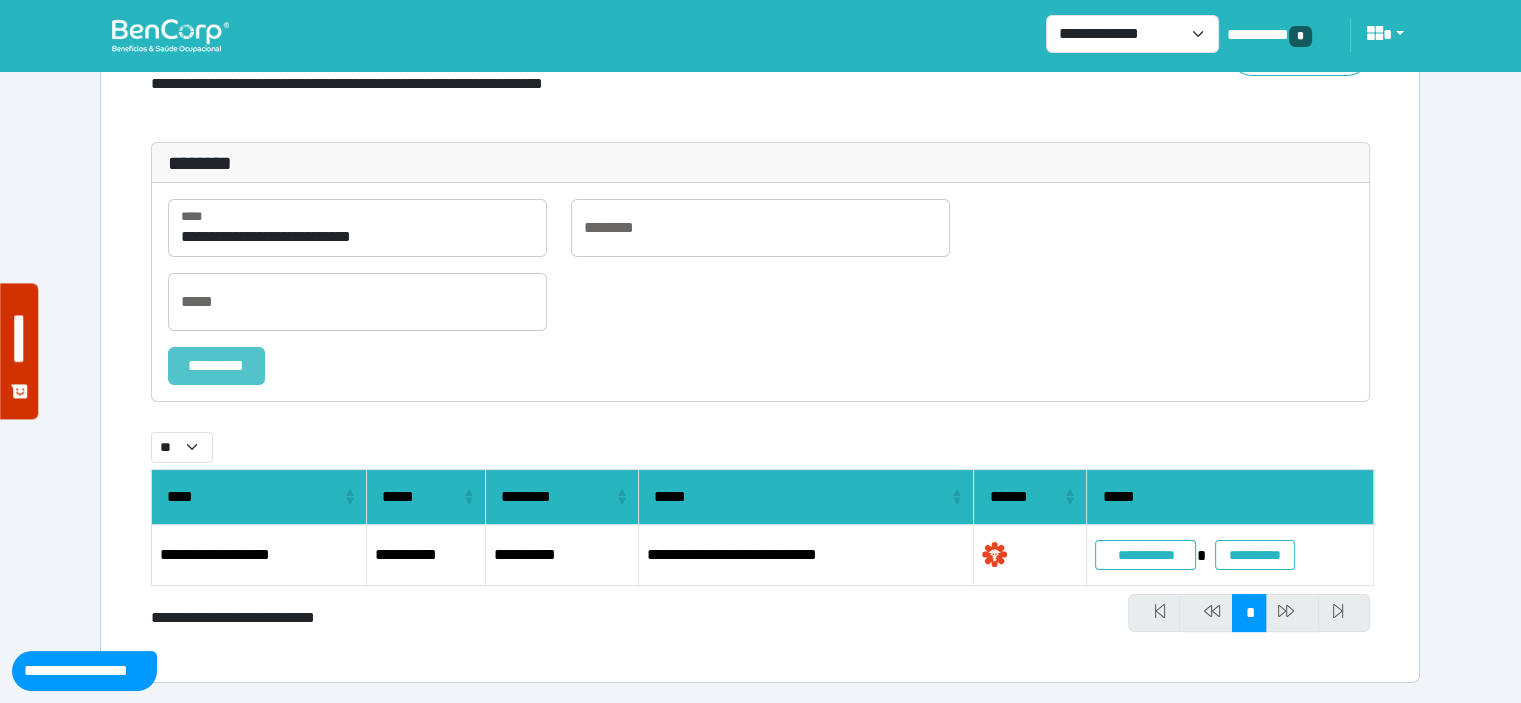 click on "*********" at bounding box center [216, 366] 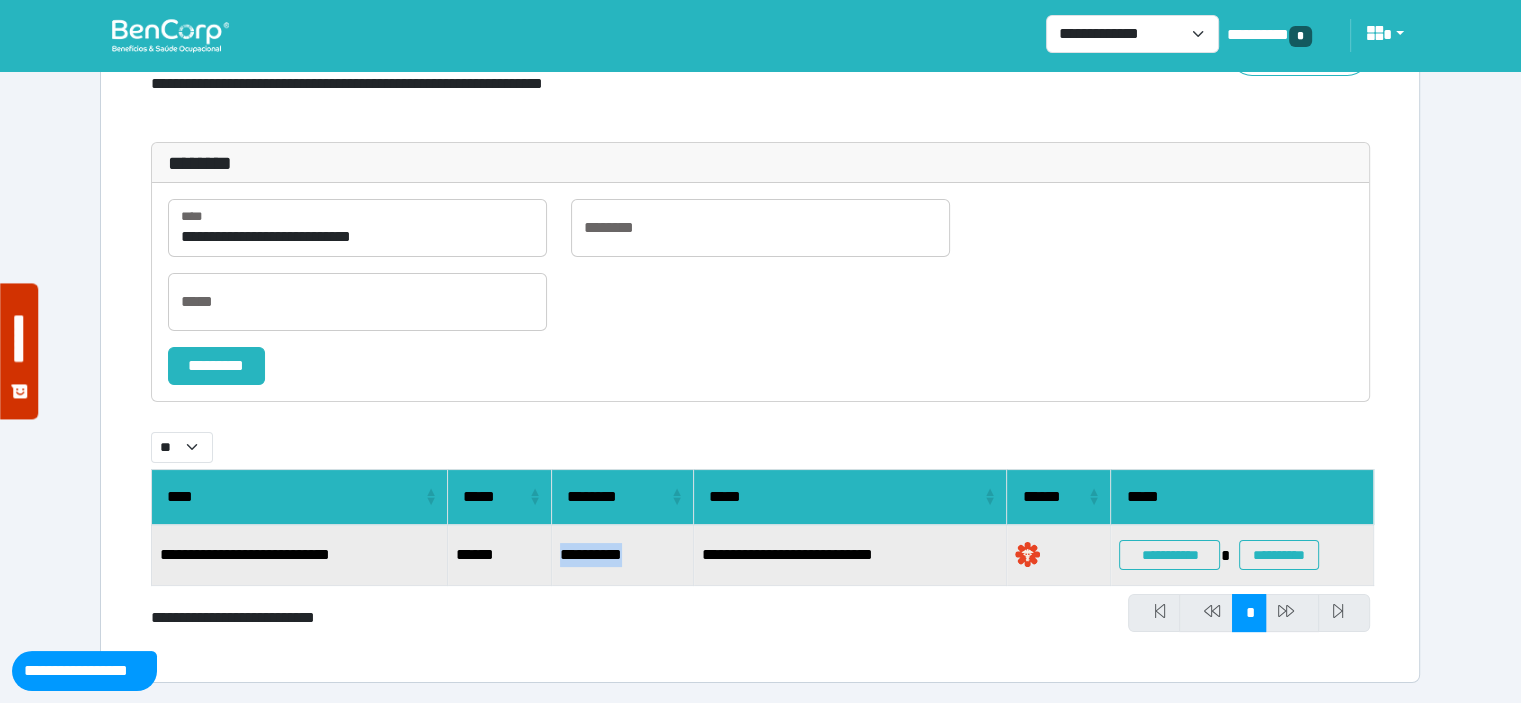 drag, startPoint x: 660, startPoint y: 553, endPoint x: 551, endPoint y: 557, distance: 109.07337 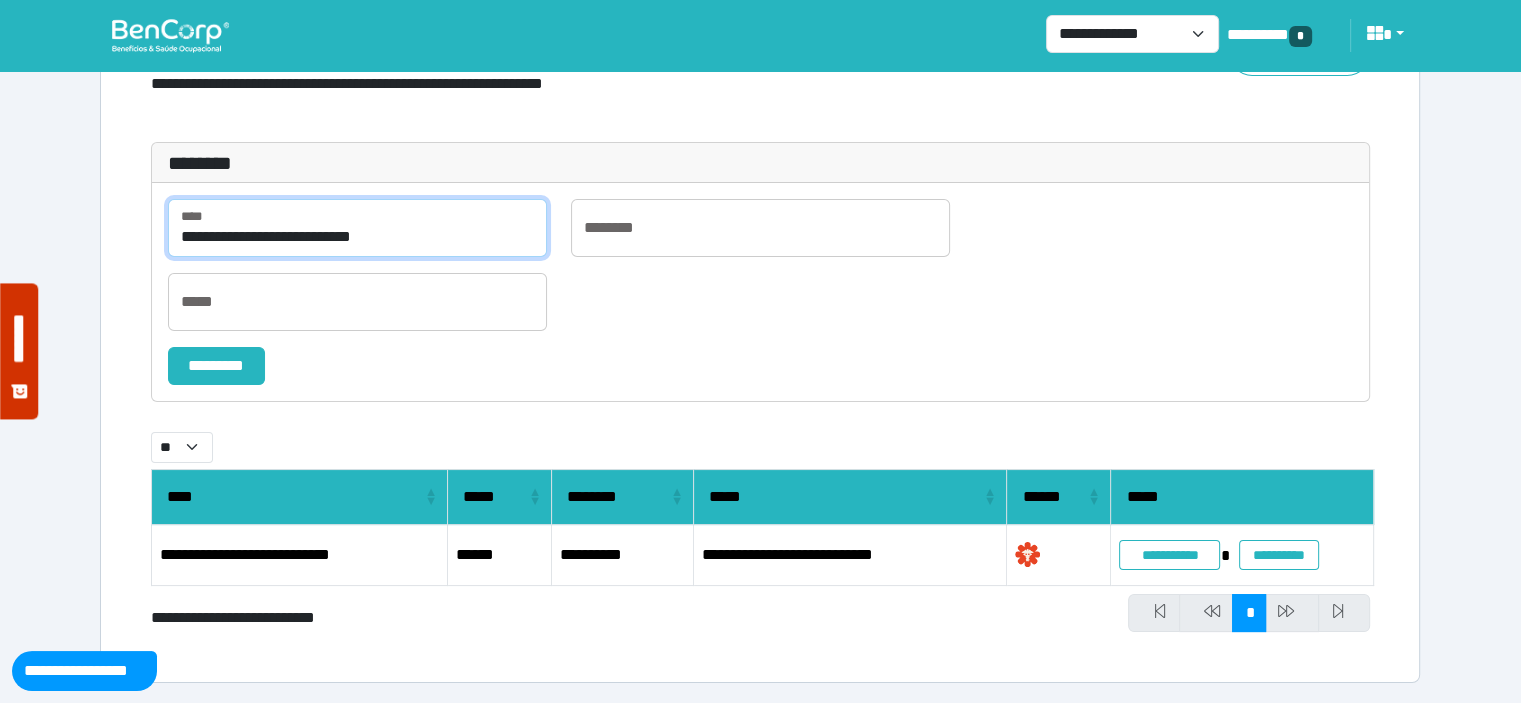 drag, startPoint x: 417, startPoint y: 231, endPoint x: 108, endPoint y: 237, distance: 309.05826 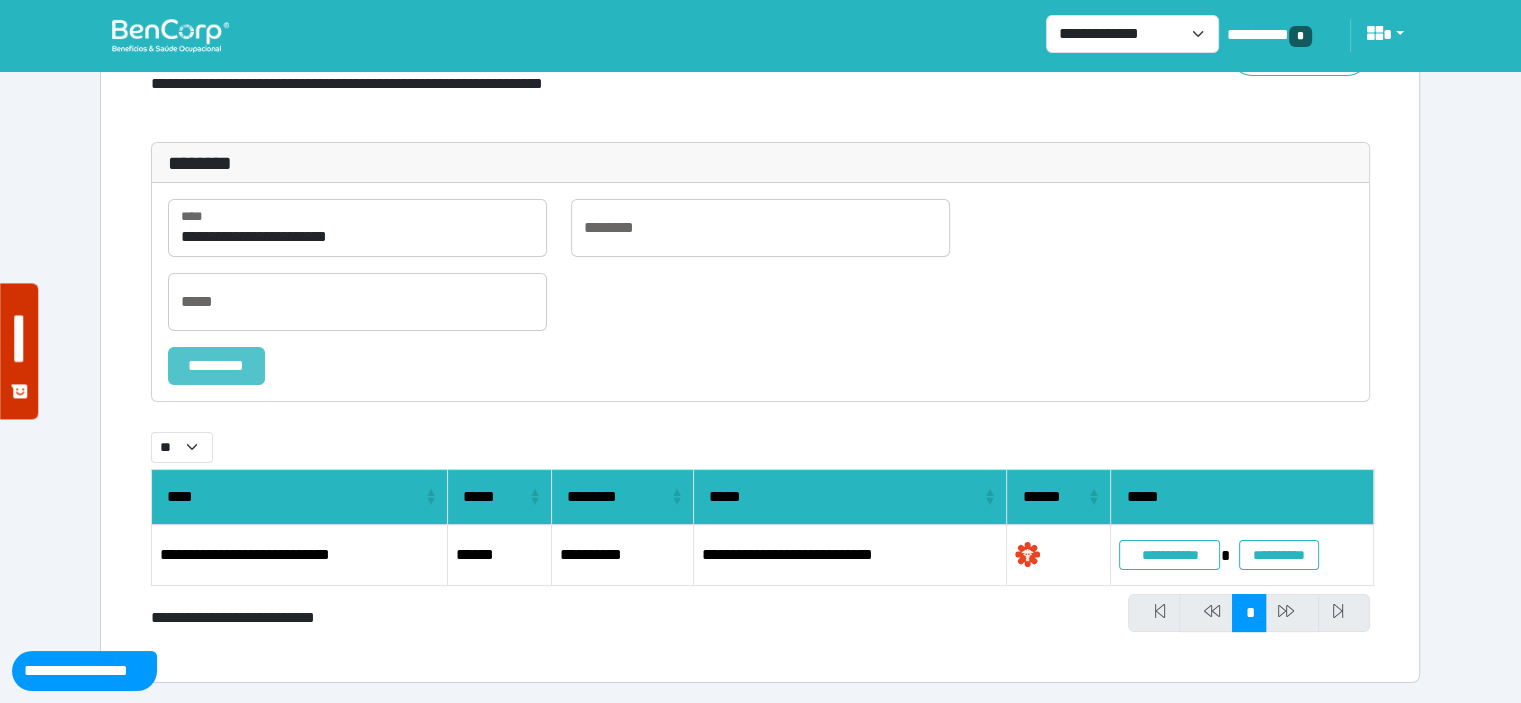 click on "*********" at bounding box center (216, 366) 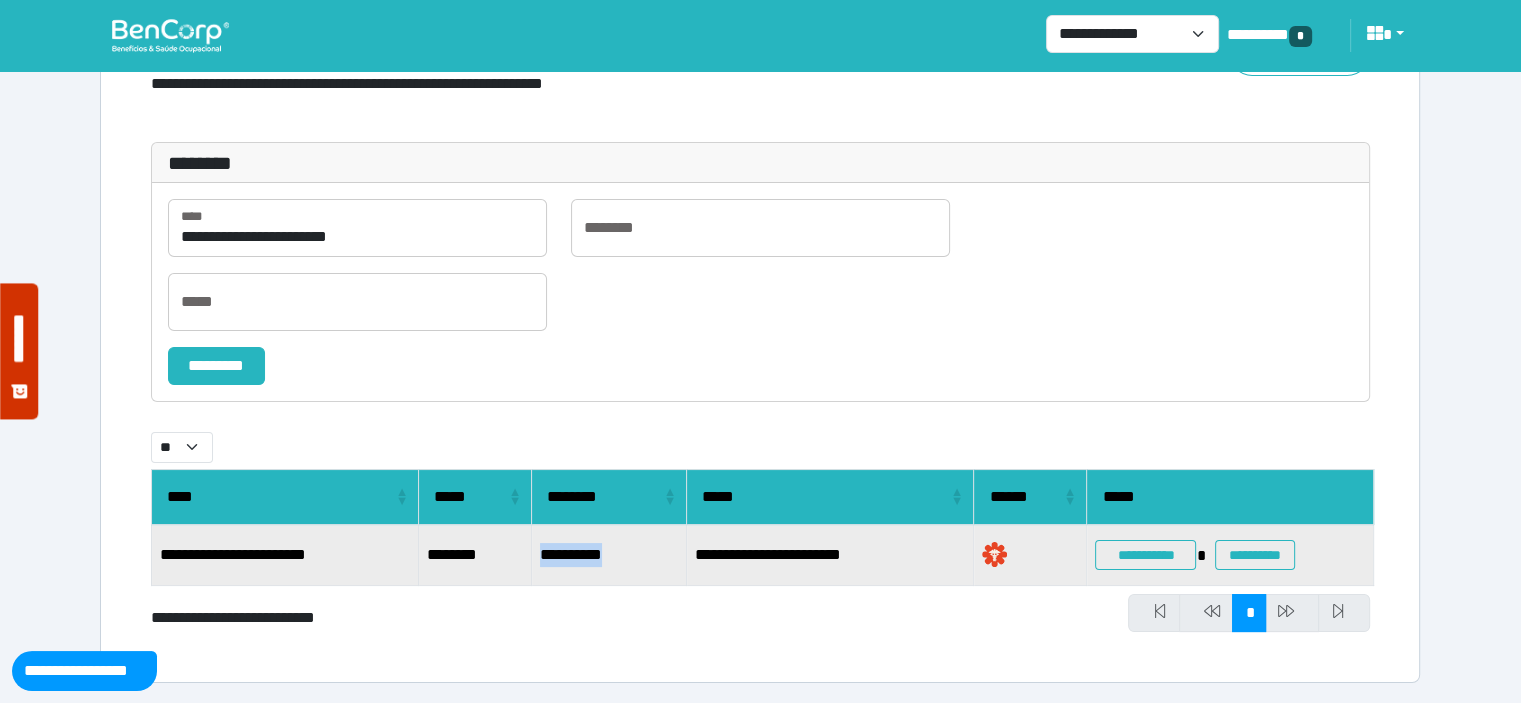 drag, startPoint x: 636, startPoint y: 557, endPoint x: 528, endPoint y: 550, distance: 108.226616 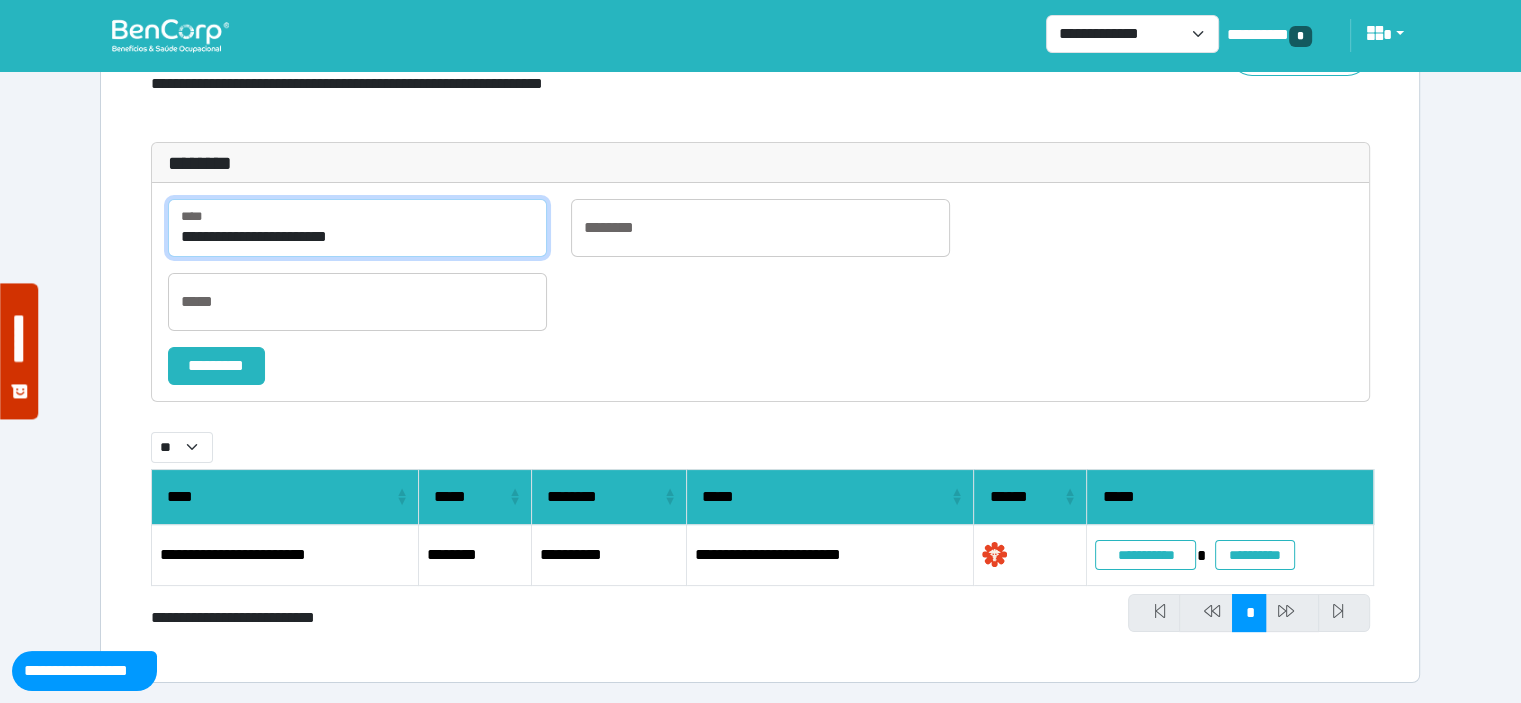 drag, startPoint x: 376, startPoint y: 236, endPoint x: 104, endPoint y: 236, distance: 272 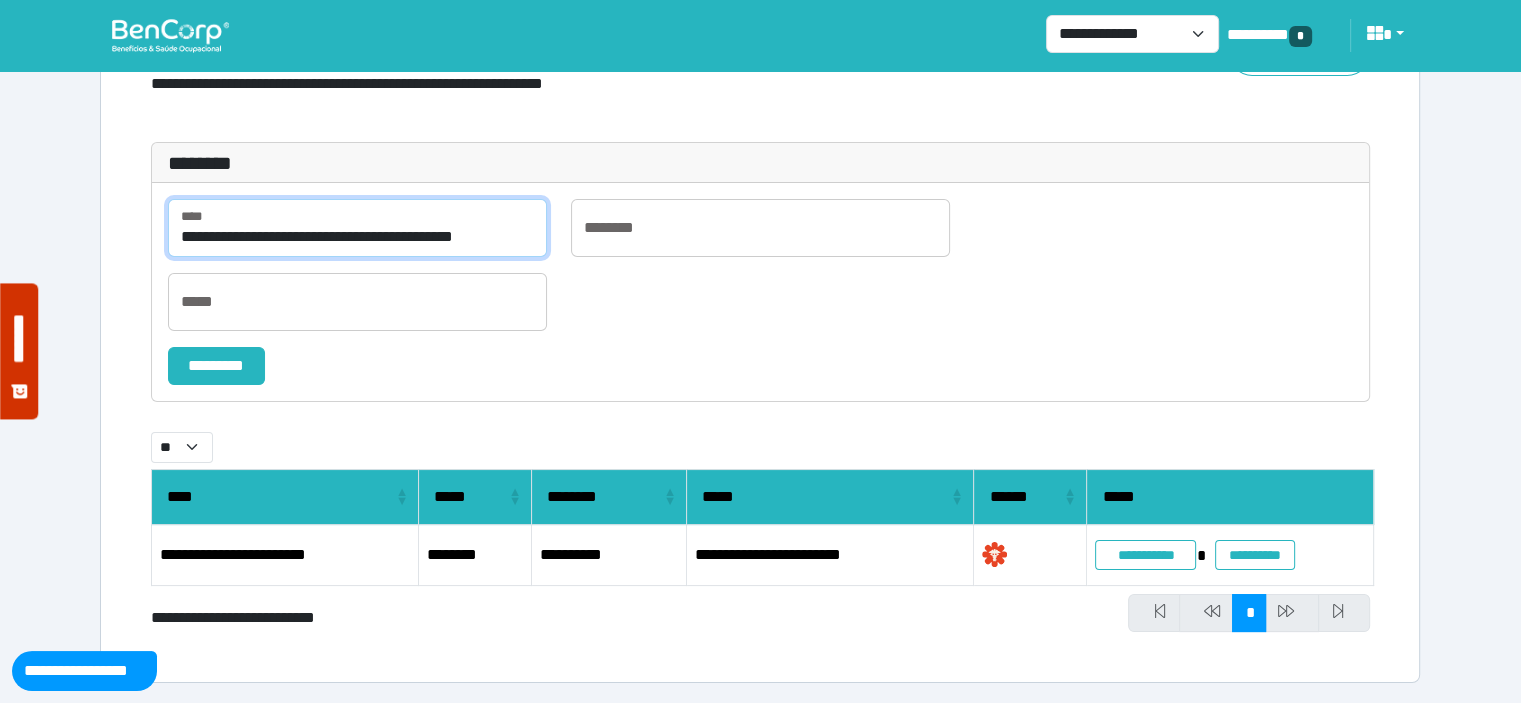 scroll, scrollTop: 0, scrollLeft: 55, axis: horizontal 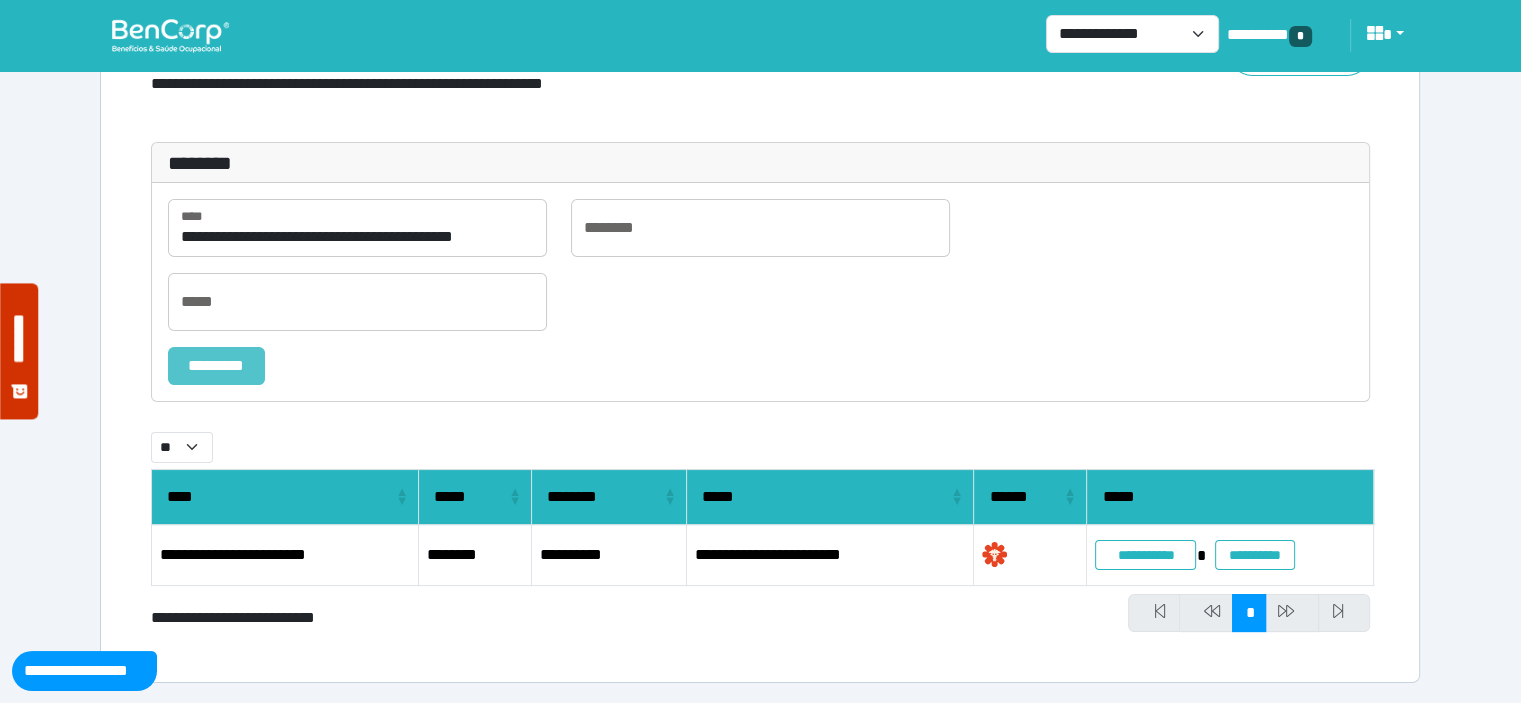 click on "*********" at bounding box center [216, 366] 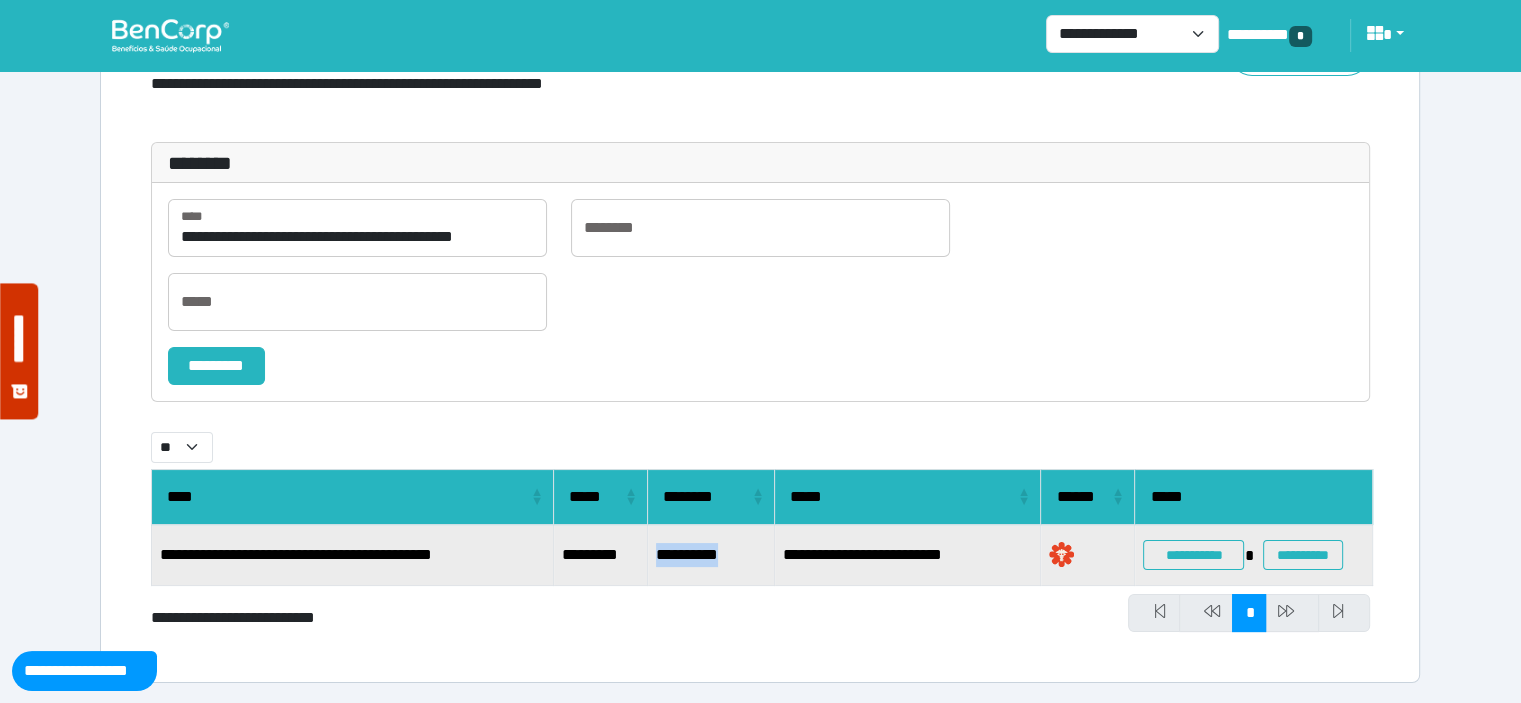 drag, startPoint x: 753, startPoint y: 554, endPoint x: 659, endPoint y: 559, distance: 94.13288 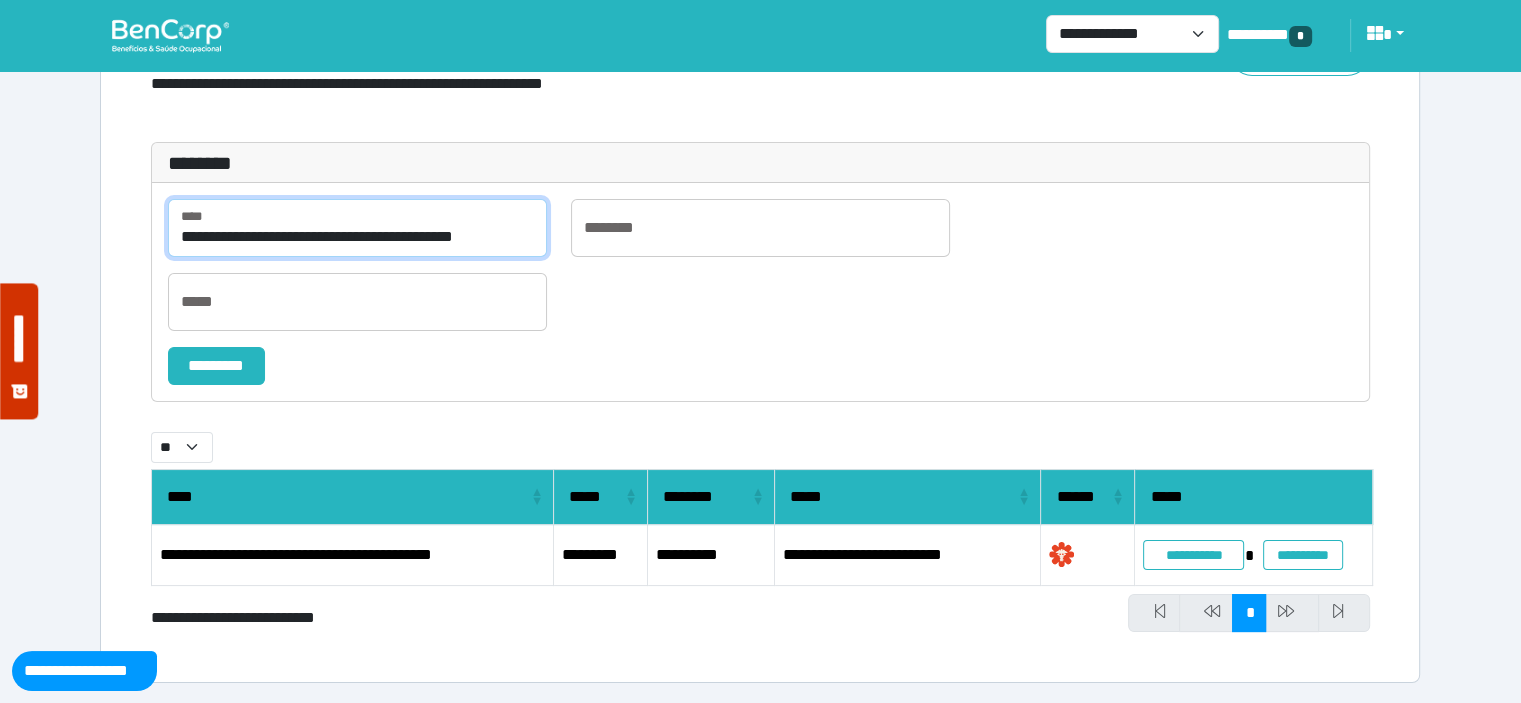 scroll, scrollTop: 0, scrollLeft: 55, axis: horizontal 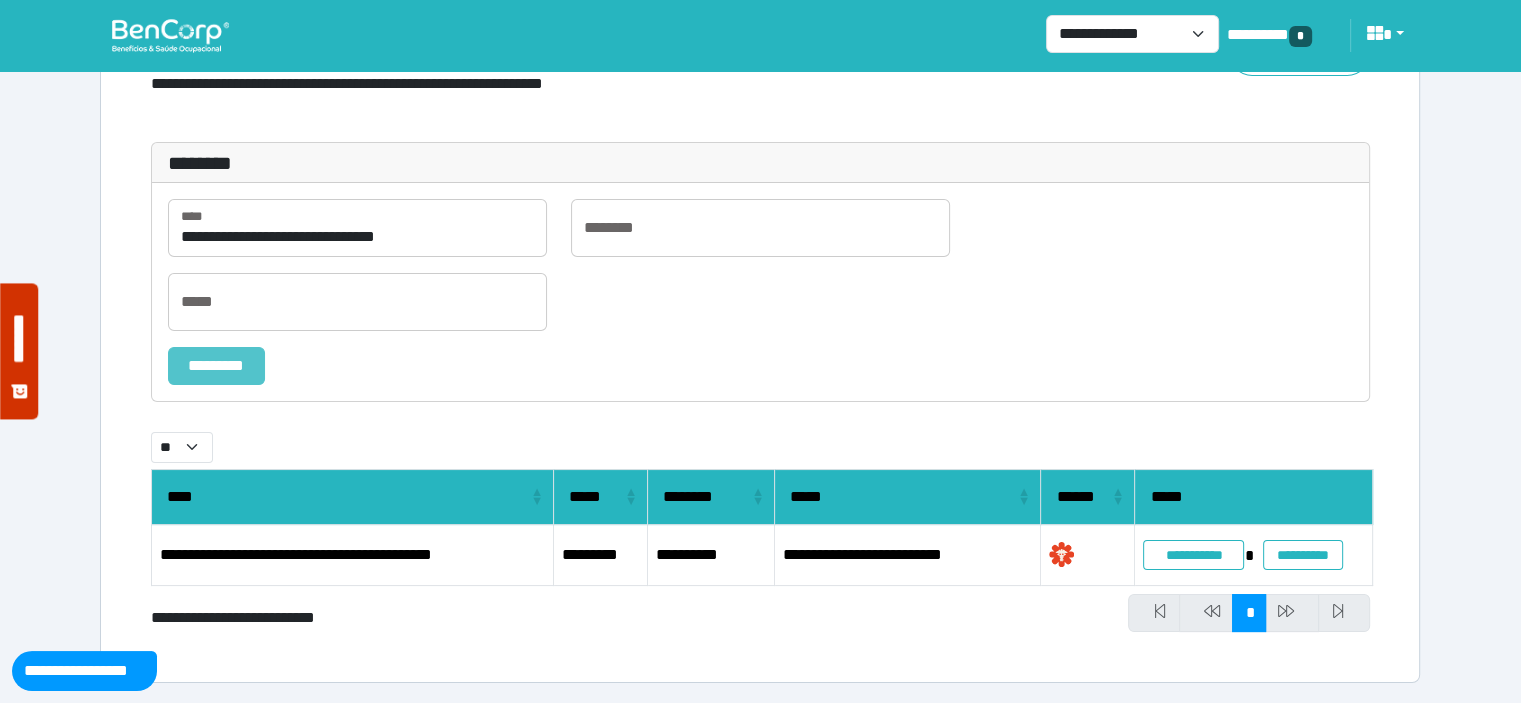 click on "*********" at bounding box center (216, 366) 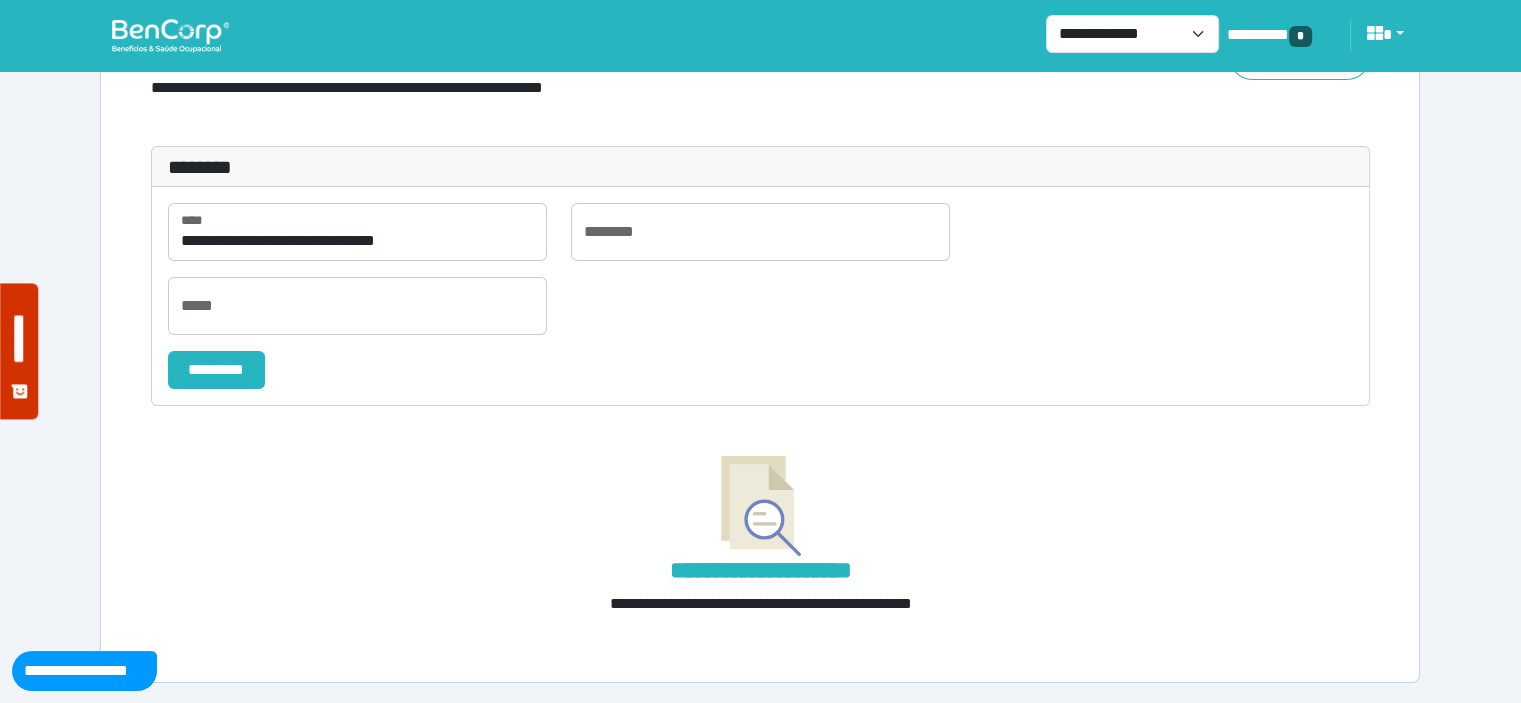 scroll, scrollTop: 116, scrollLeft: 0, axis: vertical 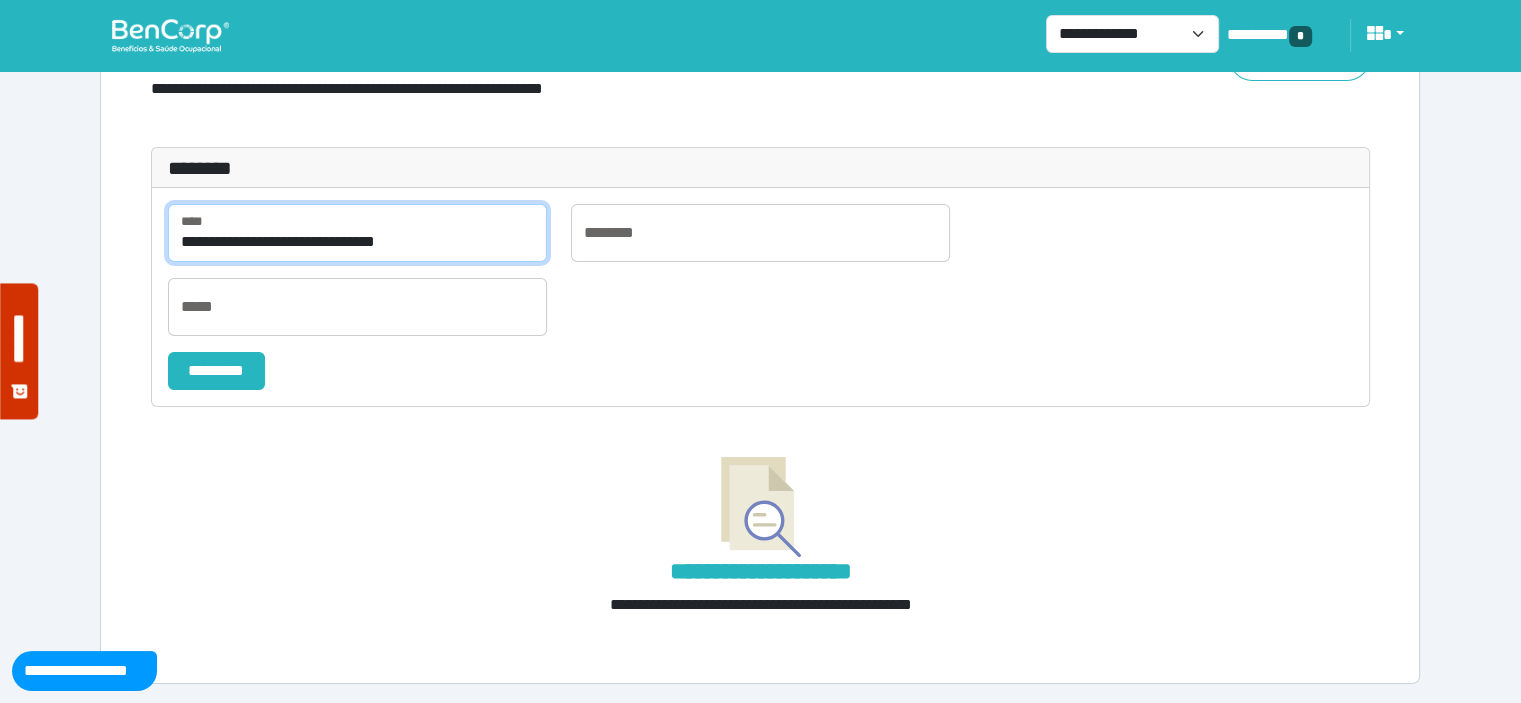 drag, startPoint x: 469, startPoint y: 239, endPoint x: 316, endPoint y: 231, distance: 153.20901 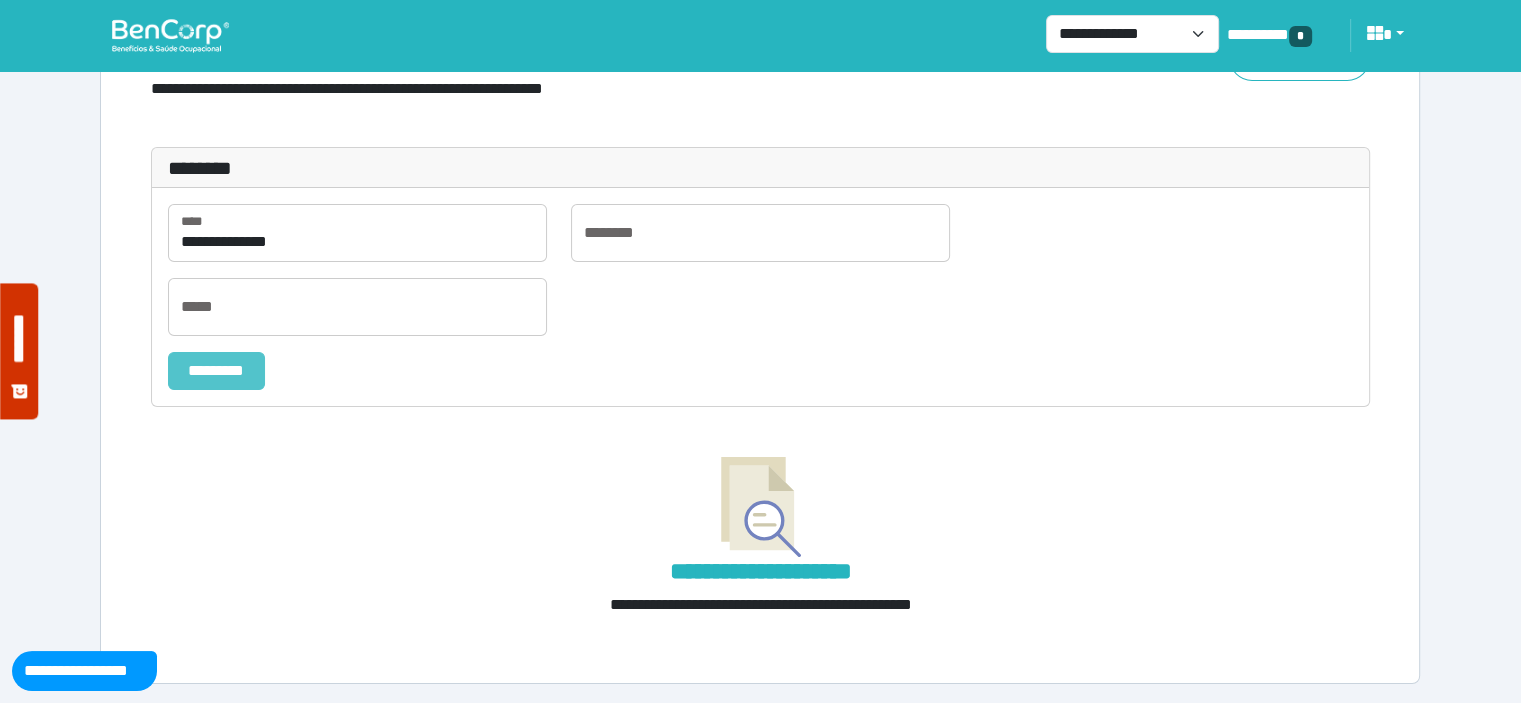 click on "*********" at bounding box center (216, 371) 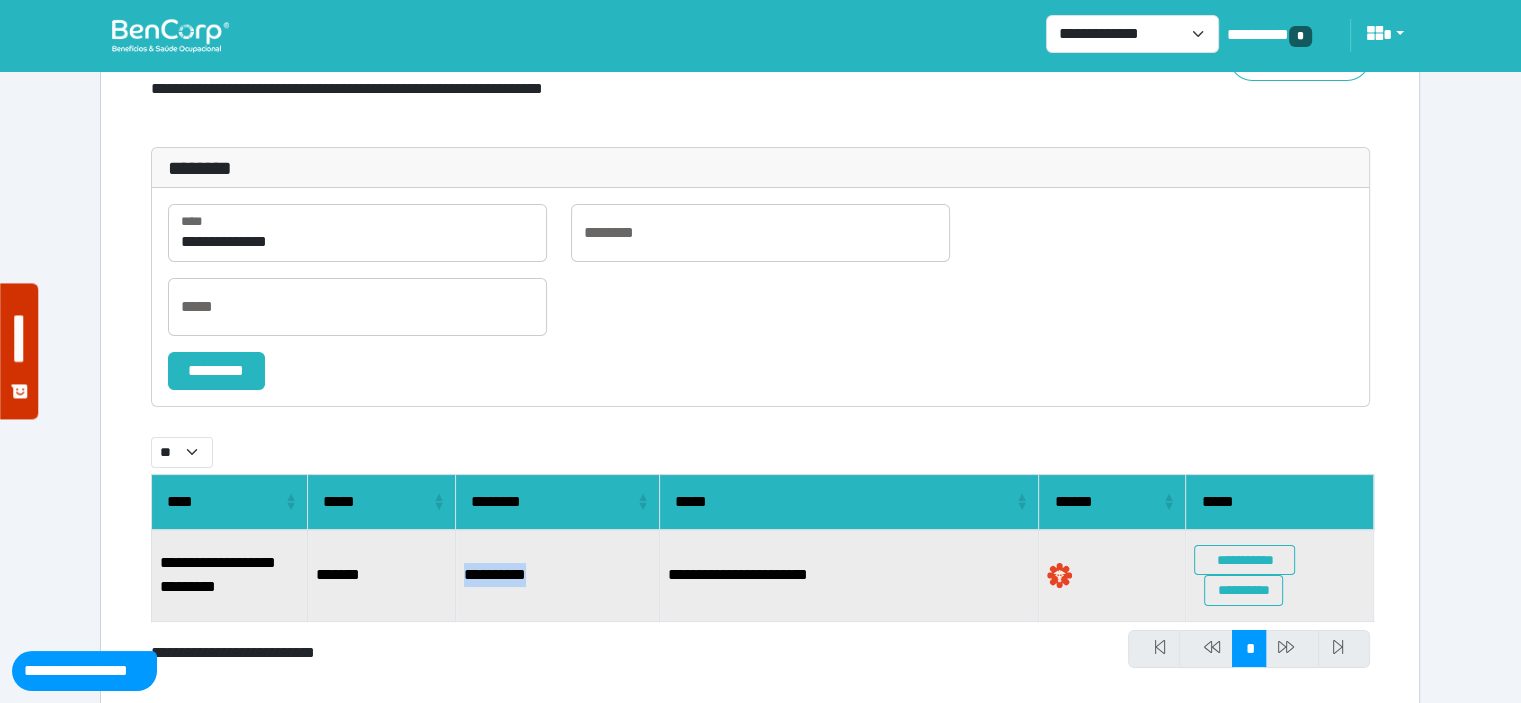 drag, startPoint x: 575, startPoint y: 571, endPoint x: 457, endPoint y: 585, distance: 118.82761 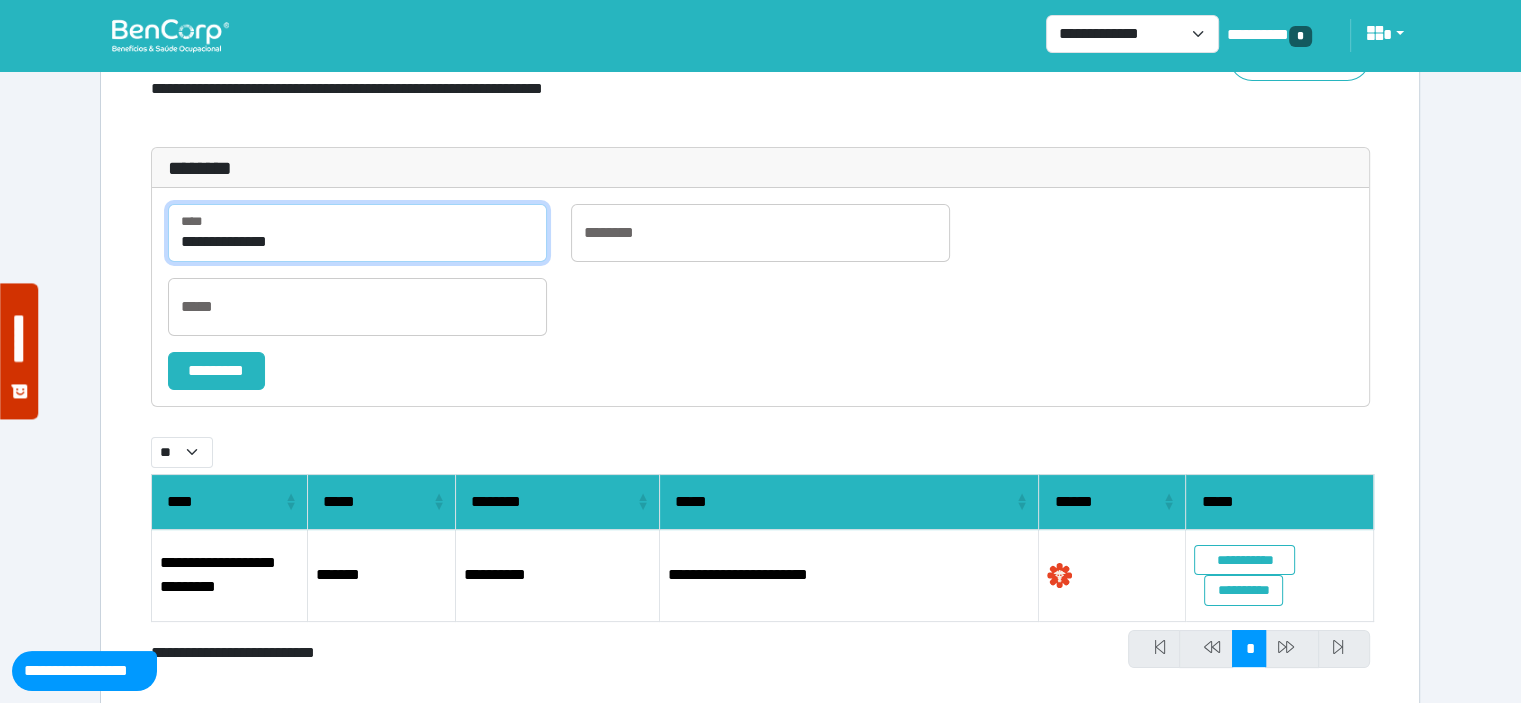 drag, startPoint x: 310, startPoint y: 246, endPoint x: 144, endPoint y: 236, distance: 166.30093 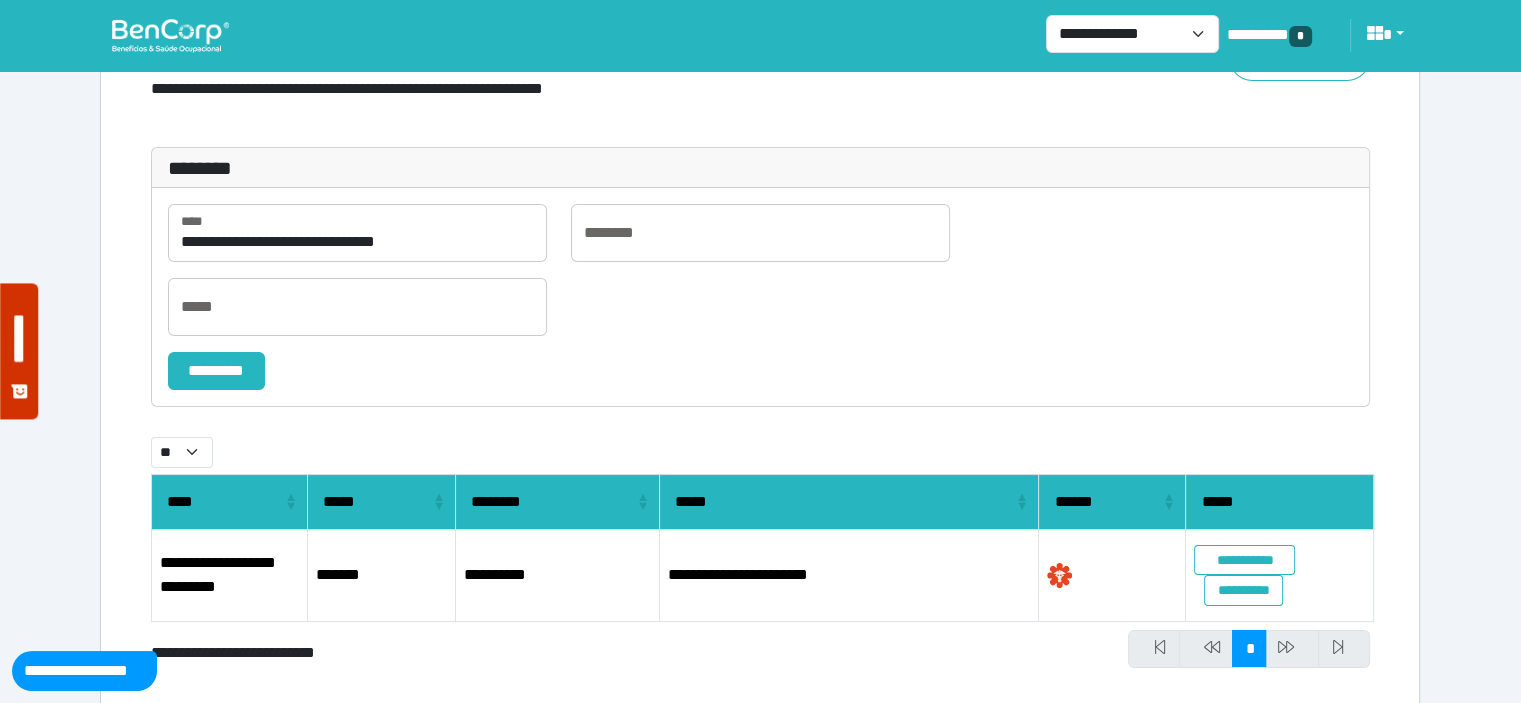 click on "*********" at bounding box center (216, 371) 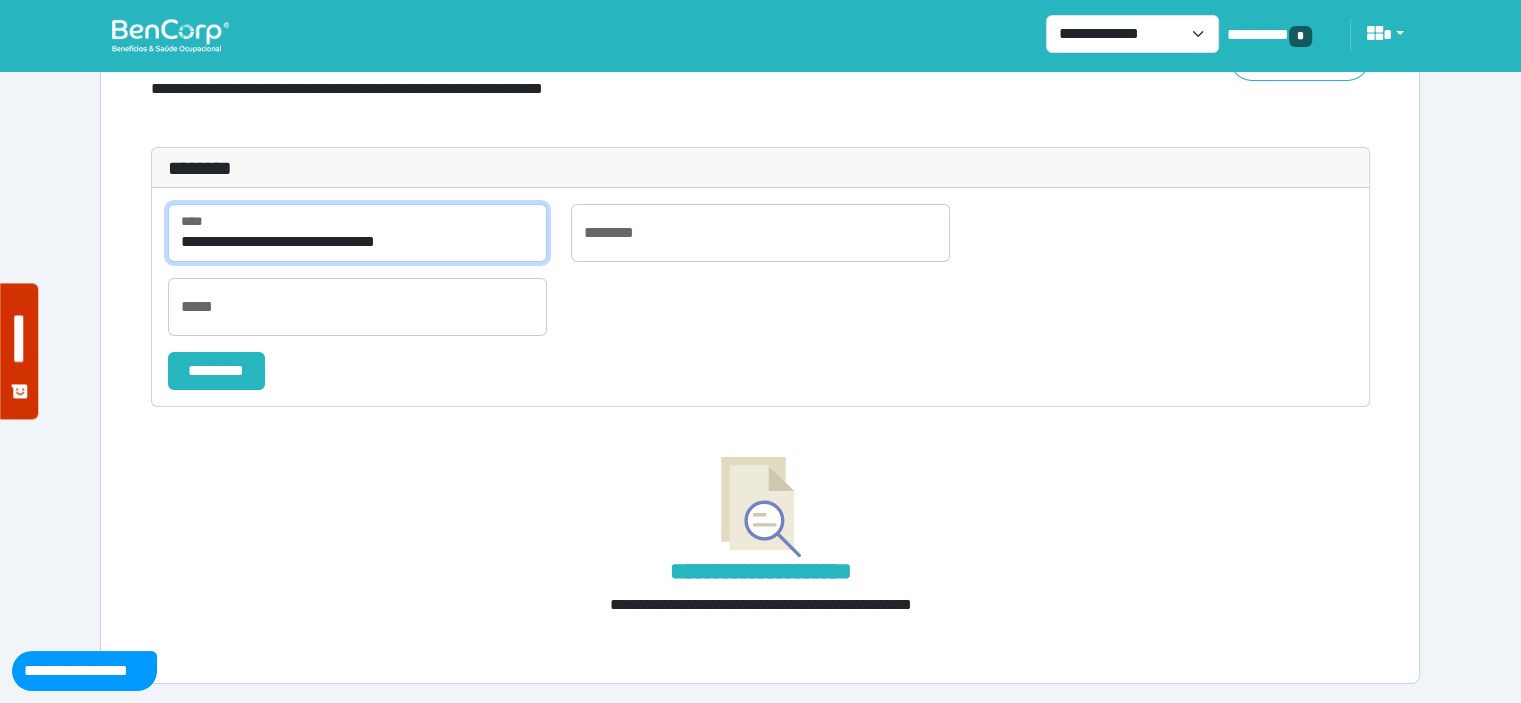 drag, startPoint x: 460, startPoint y: 231, endPoint x: 294, endPoint y: 231, distance: 166 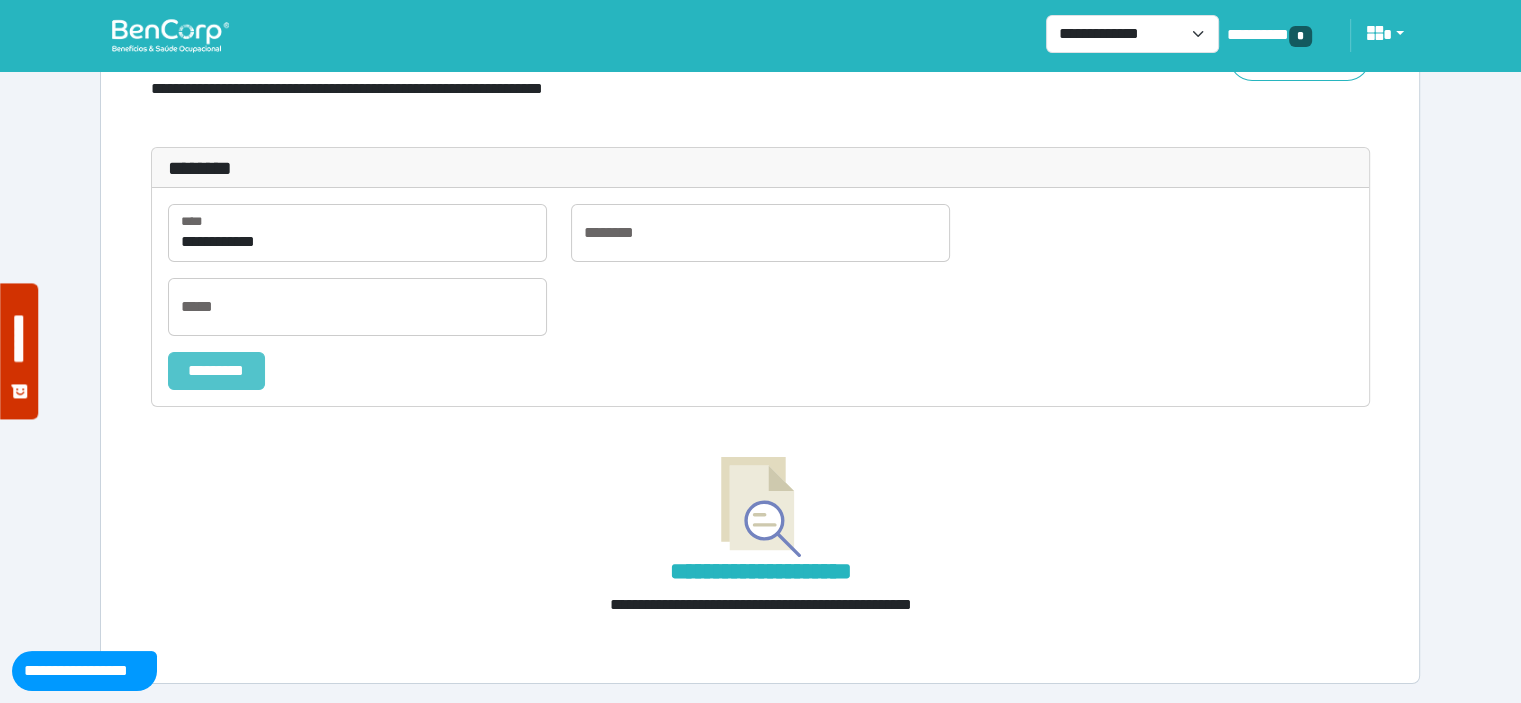 click on "*********" at bounding box center [216, 371] 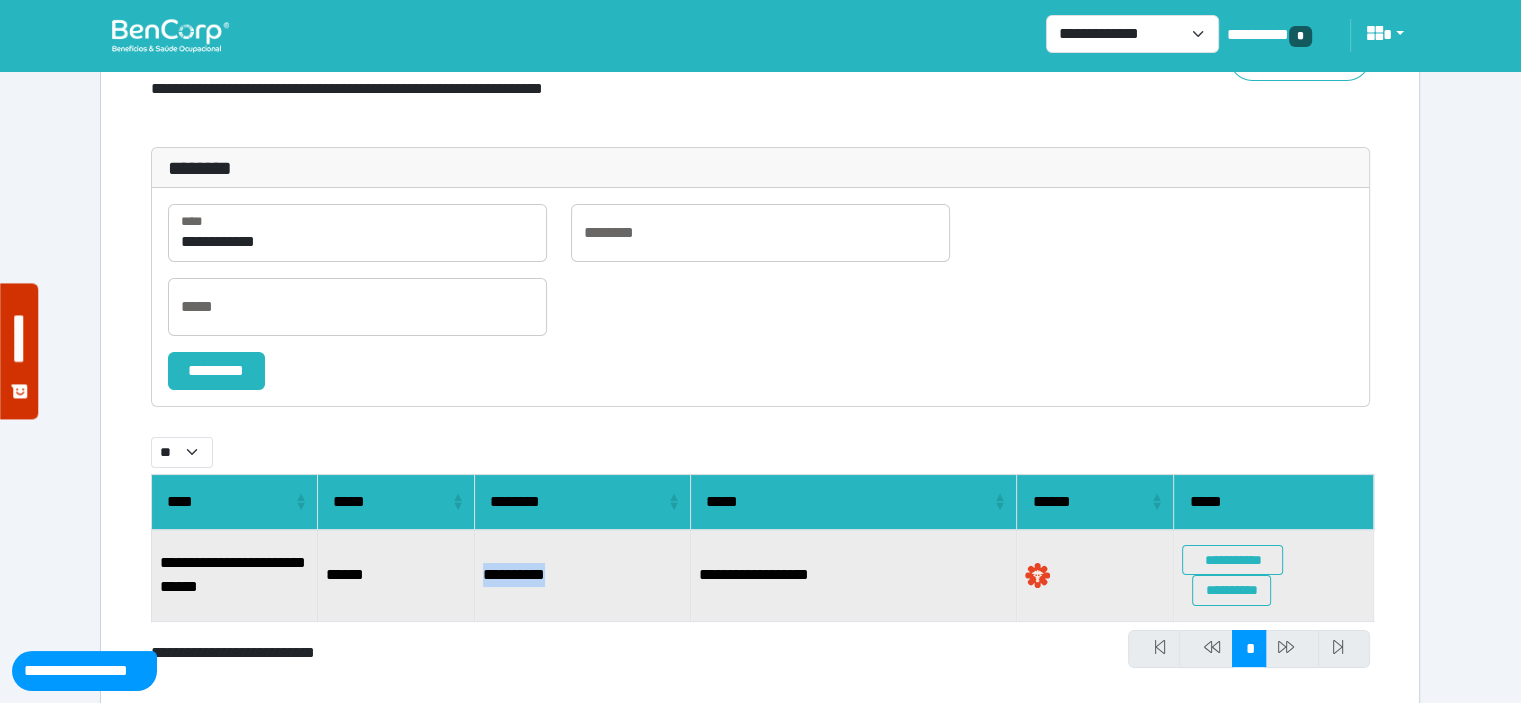 drag, startPoint x: 592, startPoint y: 564, endPoint x: 477, endPoint y: 576, distance: 115.62439 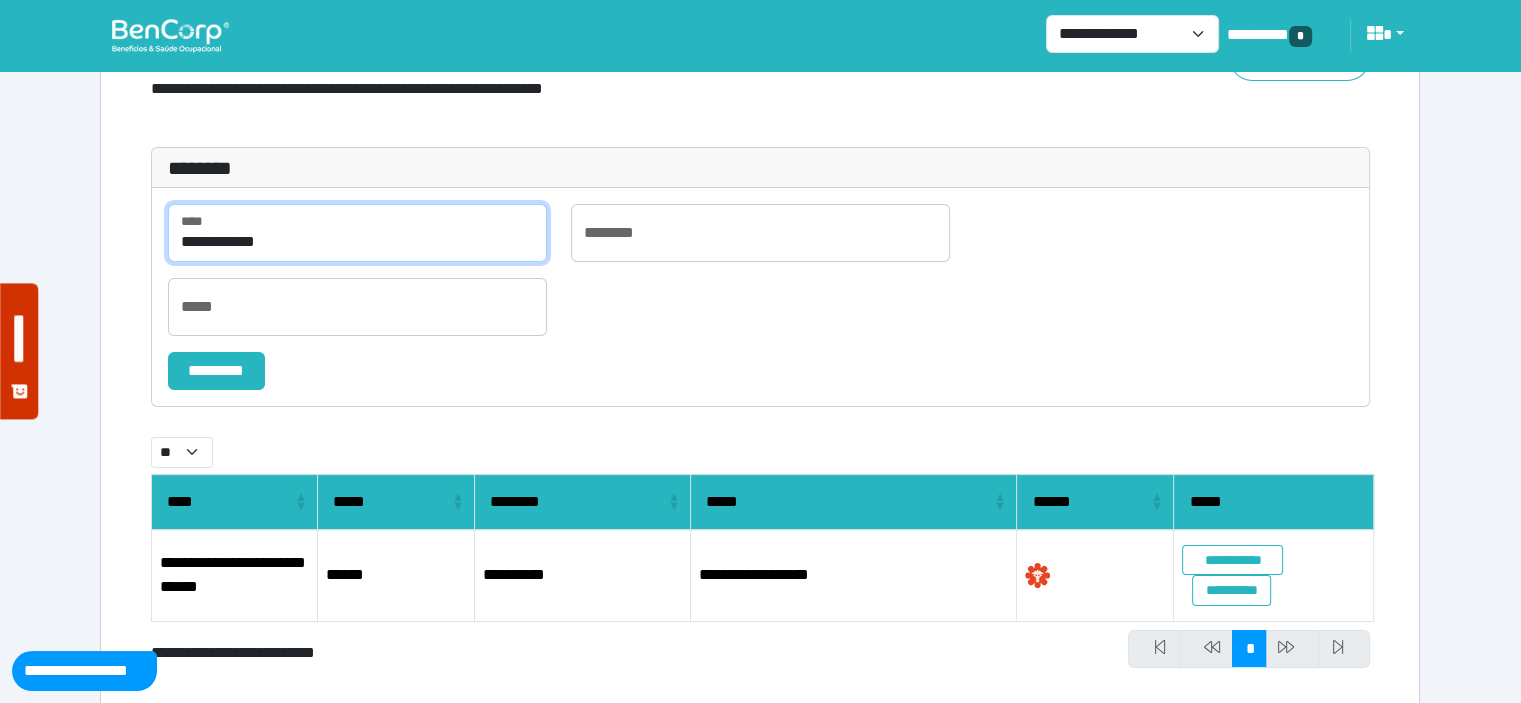 drag, startPoint x: 317, startPoint y: 239, endPoint x: 144, endPoint y: 237, distance: 173.01157 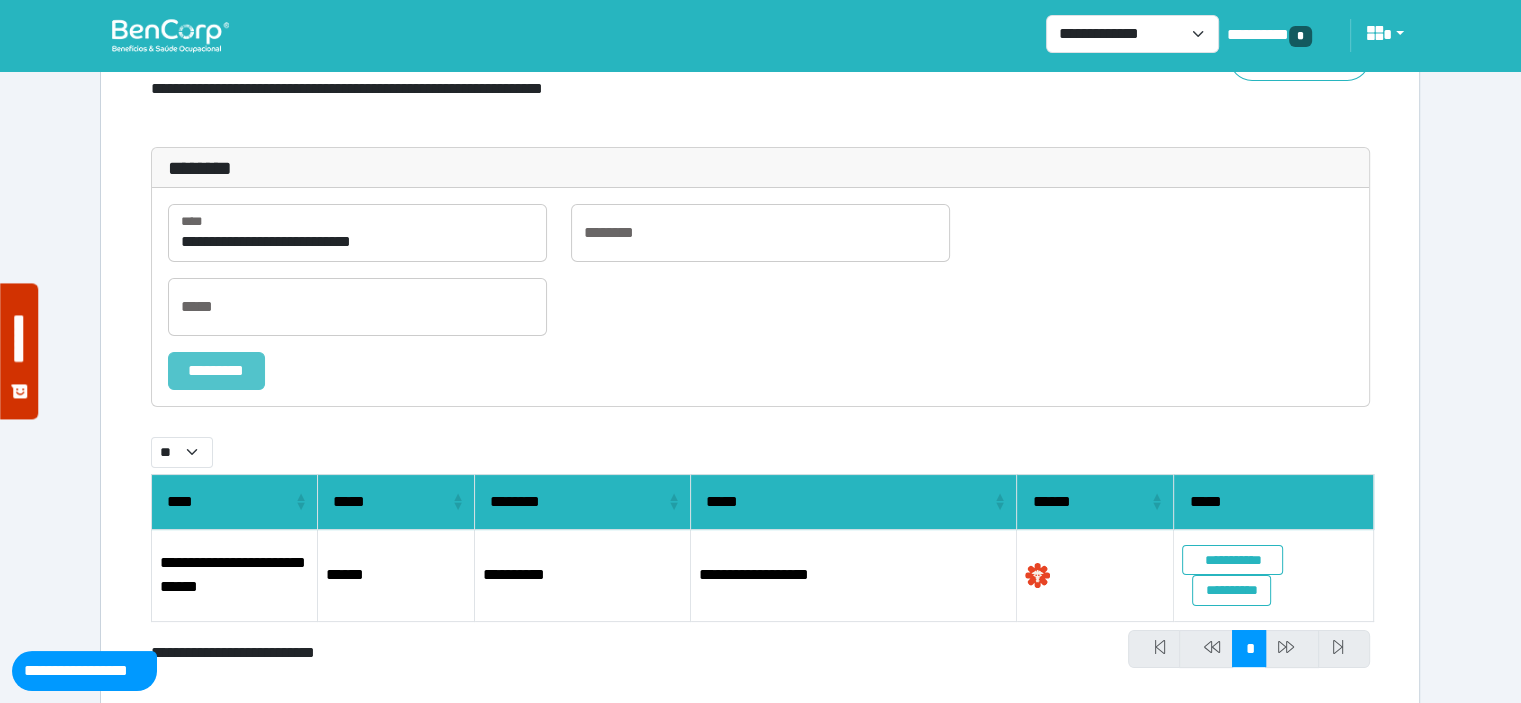 click on "*********" at bounding box center (216, 371) 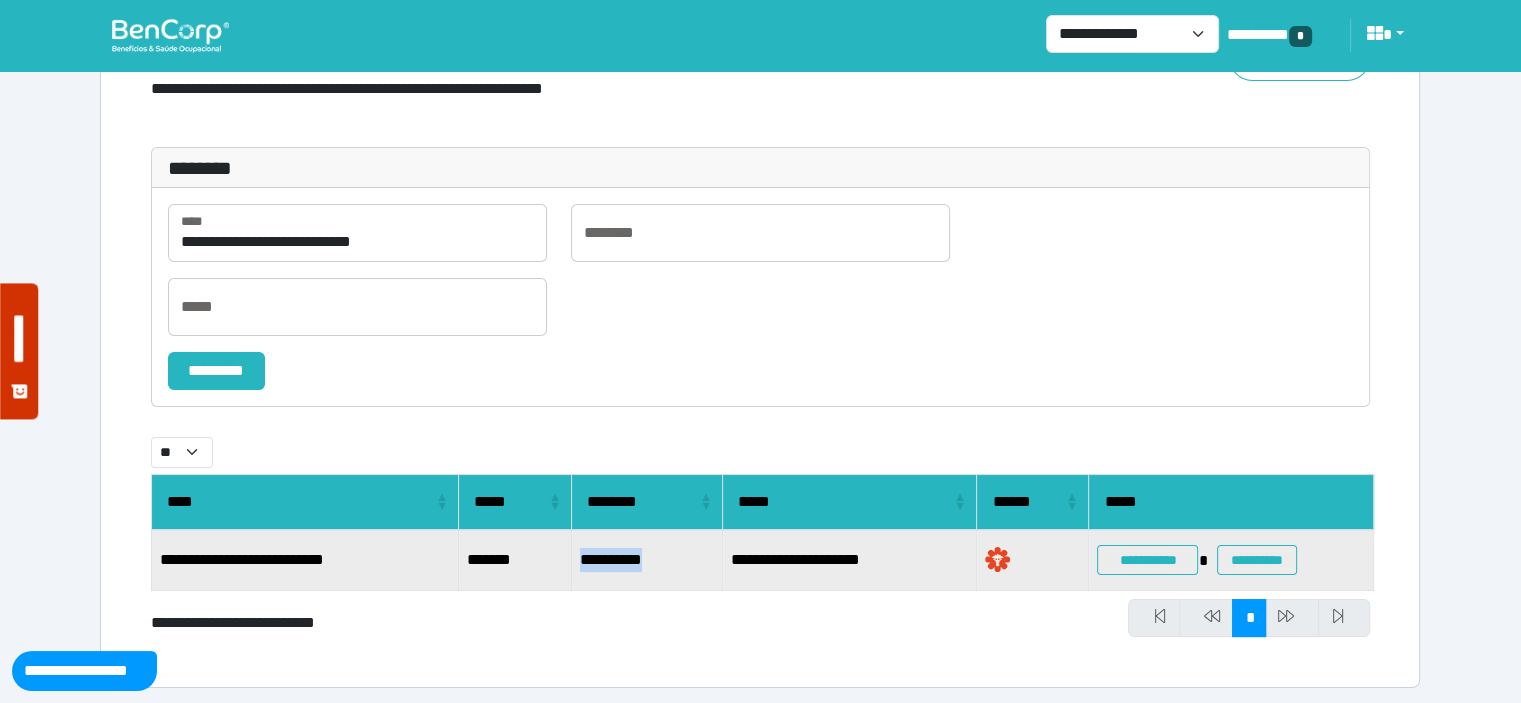 drag, startPoint x: 676, startPoint y: 560, endPoint x: 574, endPoint y: 567, distance: 102.239914 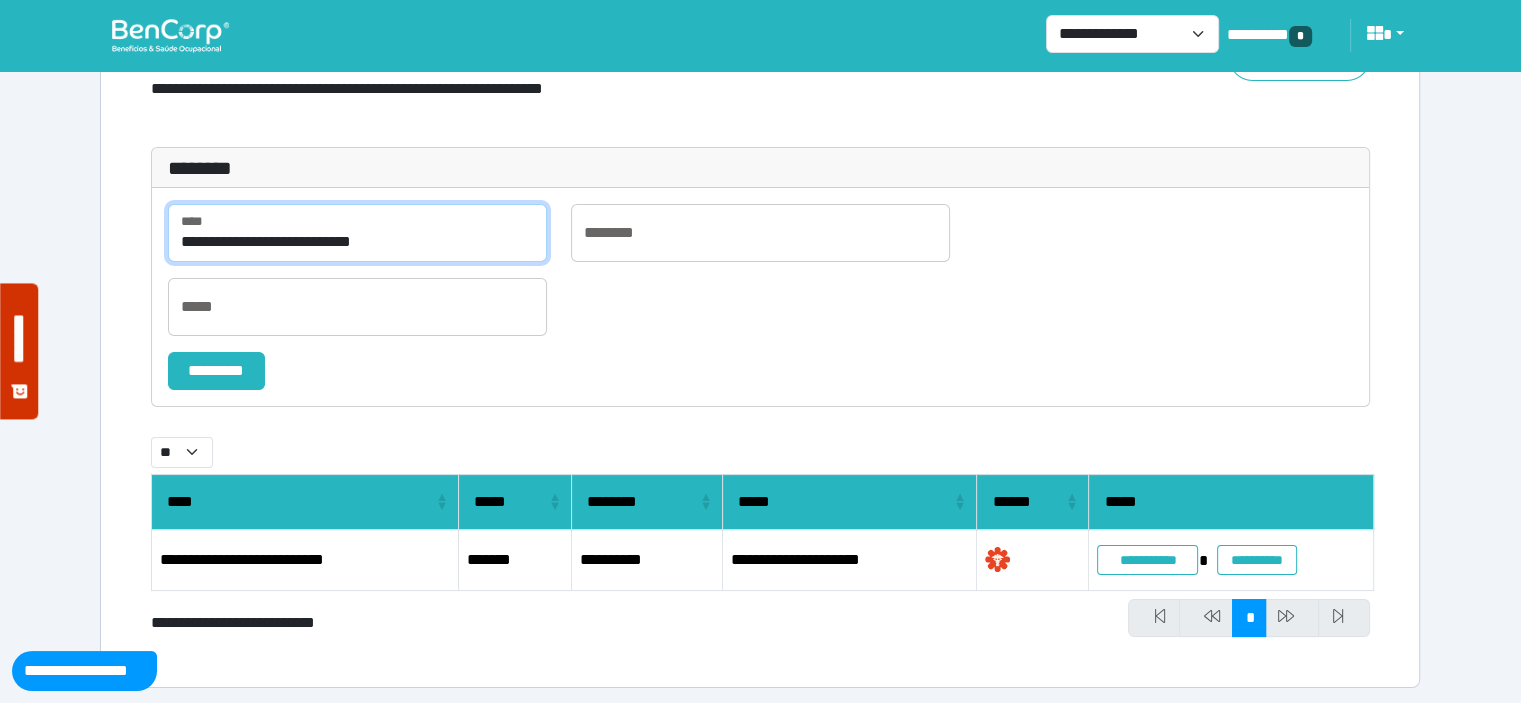 drag, startPoint x: 414, startPoint y: 239, endPoint x: 148, endPoint y: 239, distance: 266 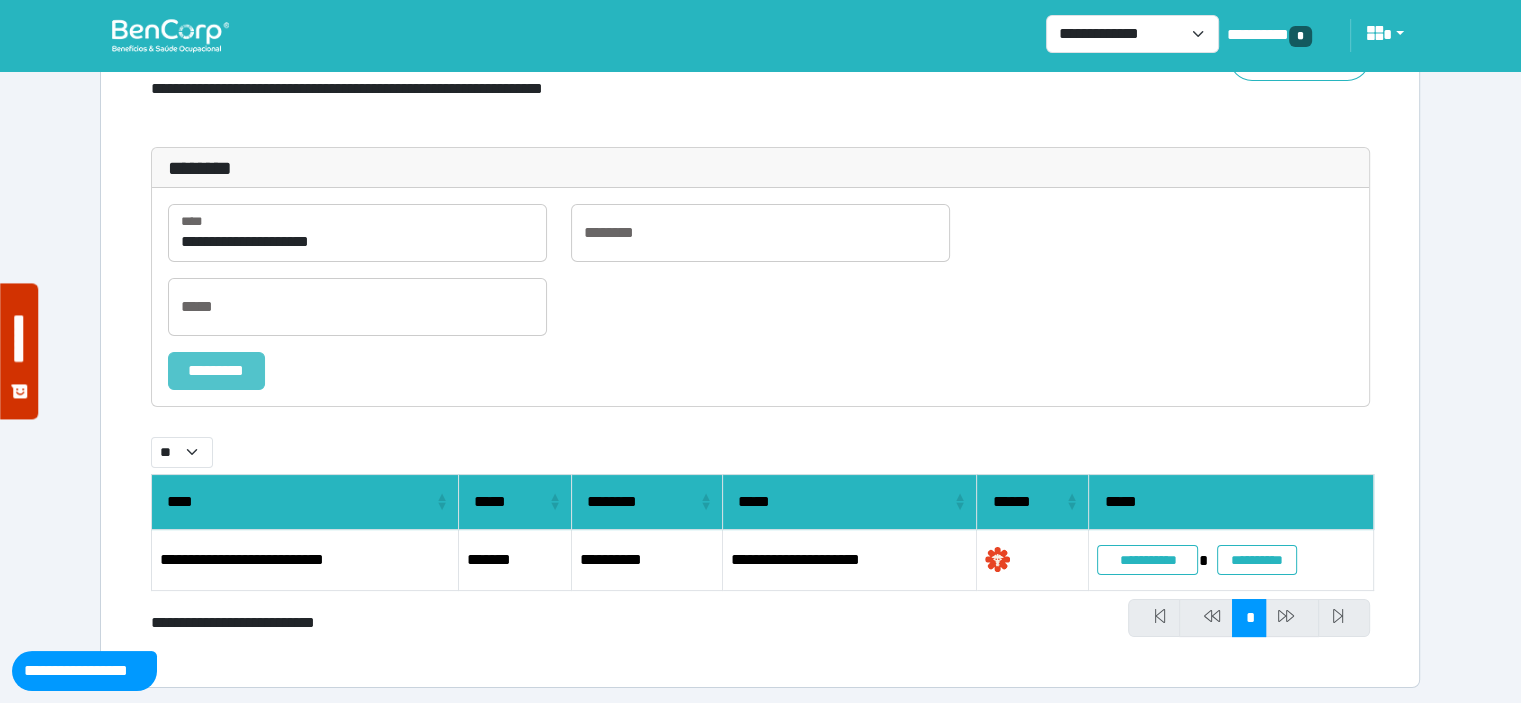 click on "*********" at bounding box center [216, 371] 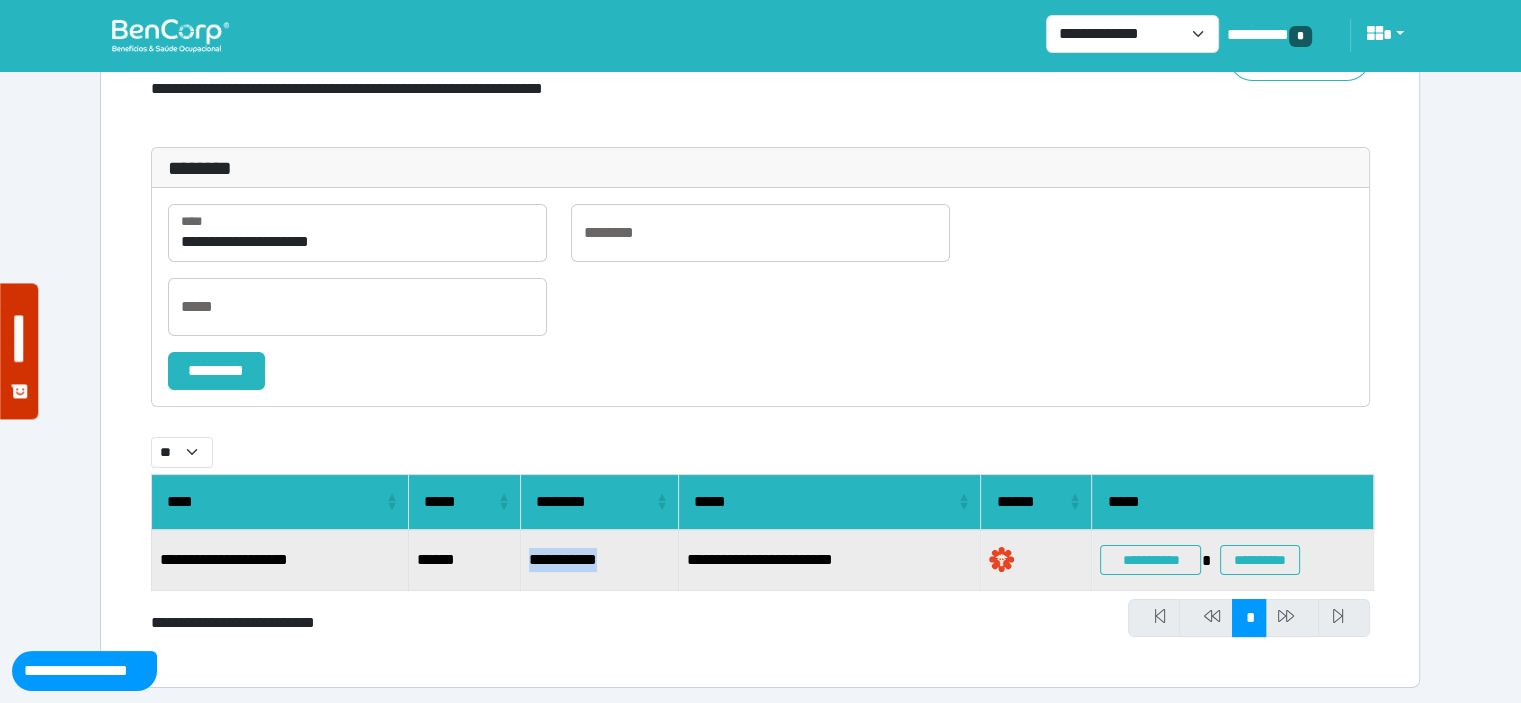 drag, startPoint x: 638, startPoint y: 561, endPoint x: 527, endPoint y: 567, distance: 111.16204 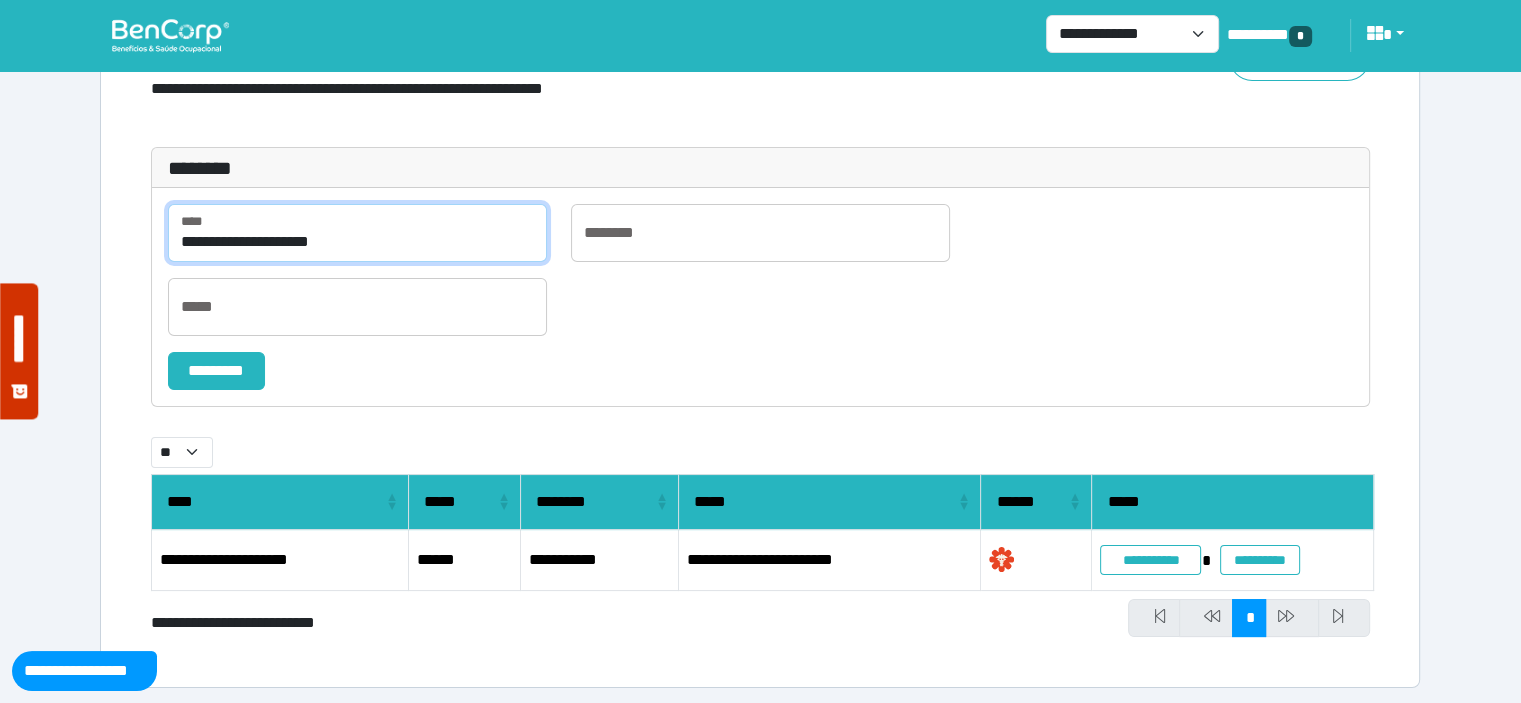 drag, startPoint x: 391, startPoint y: 243, endPoint x: 128, endPoint y: 237, distance: 263.06842 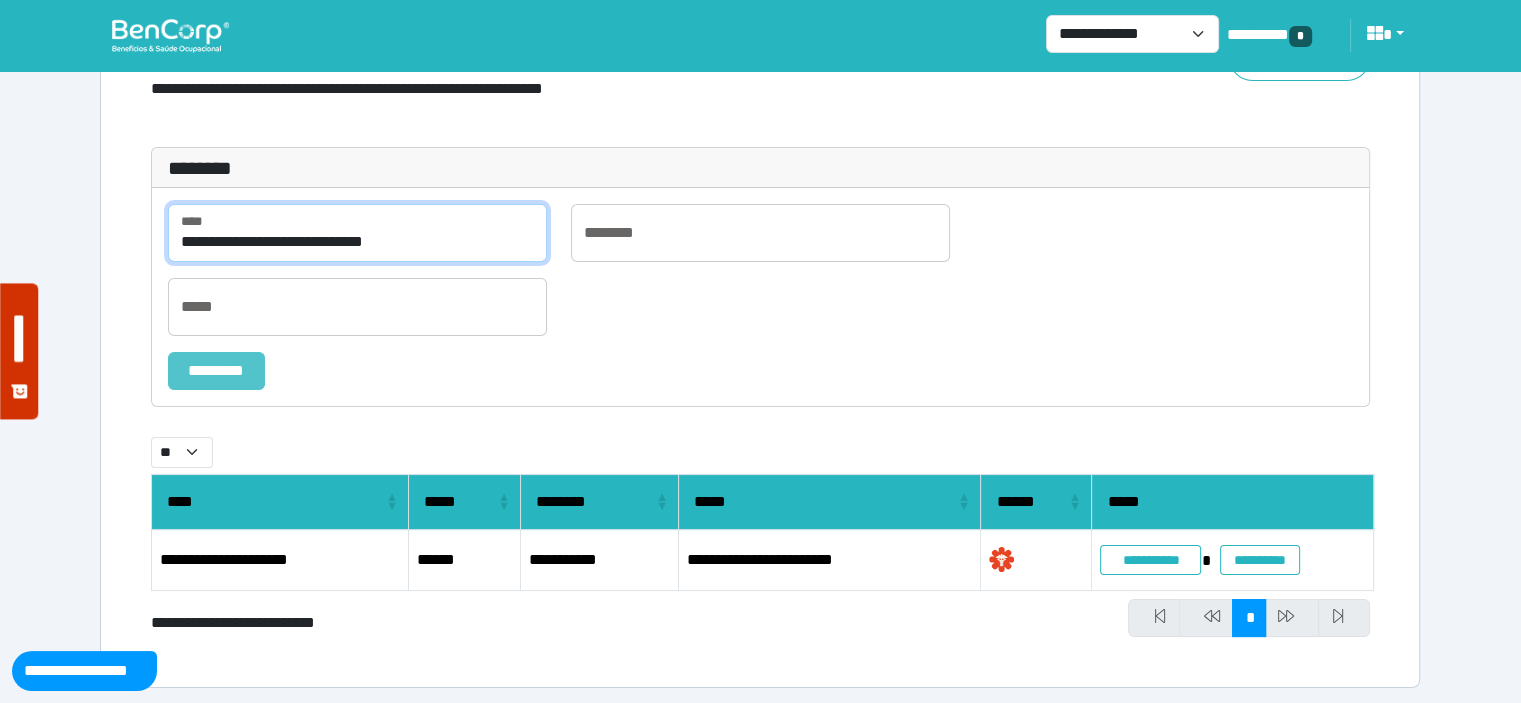 type on "**********" 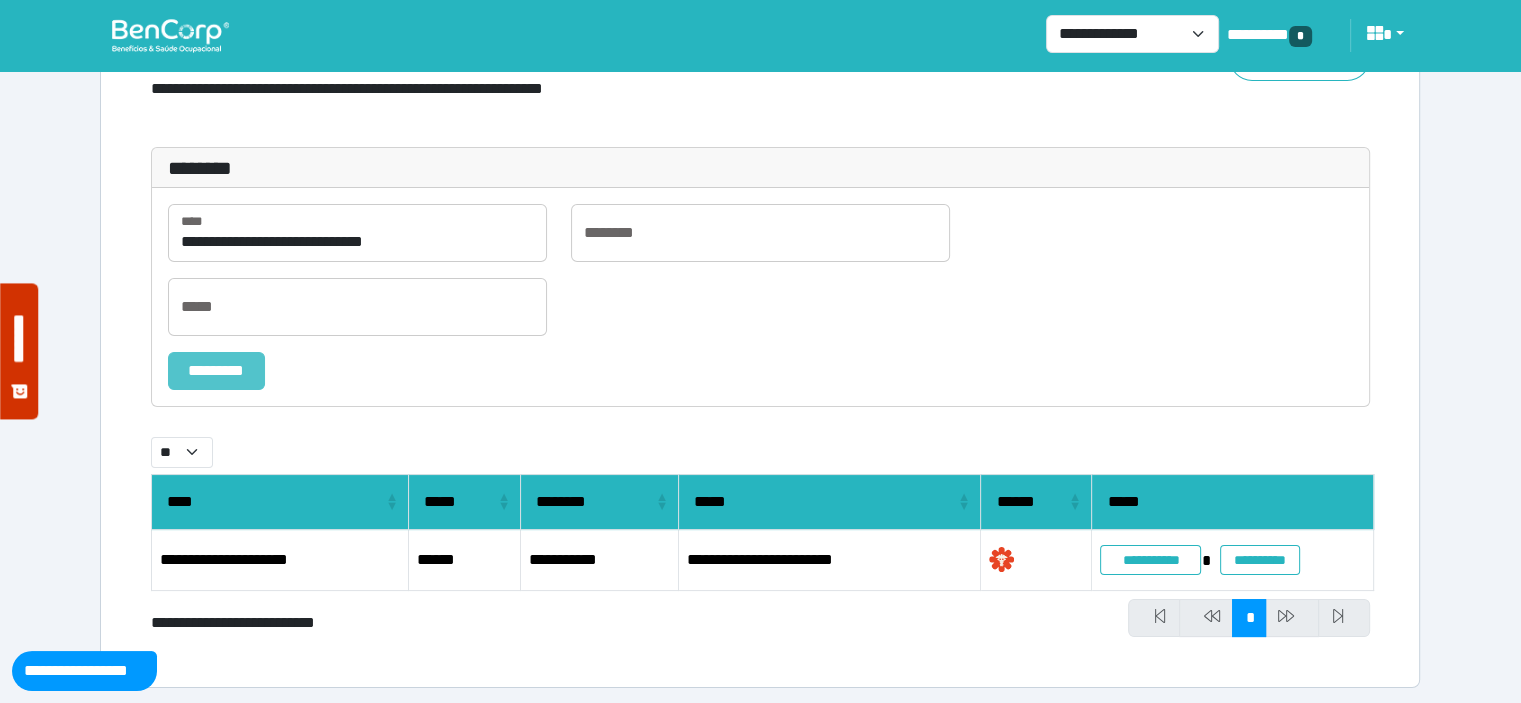 click on "*********" at bounding box center [216, 371] 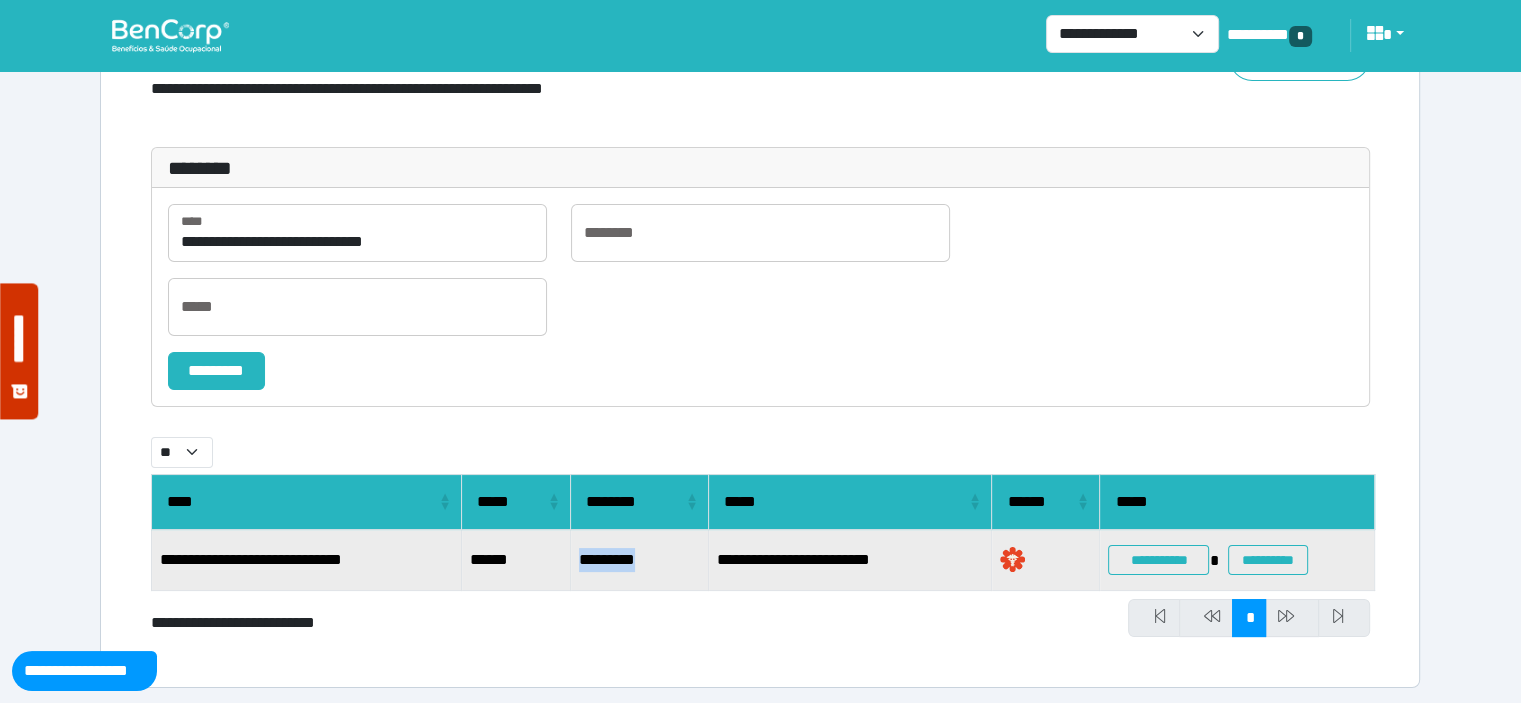 drag, startPoint x: 674, startPoint y: 558, endPoint x: 564, endPoint y: 563, distance: 110.11358 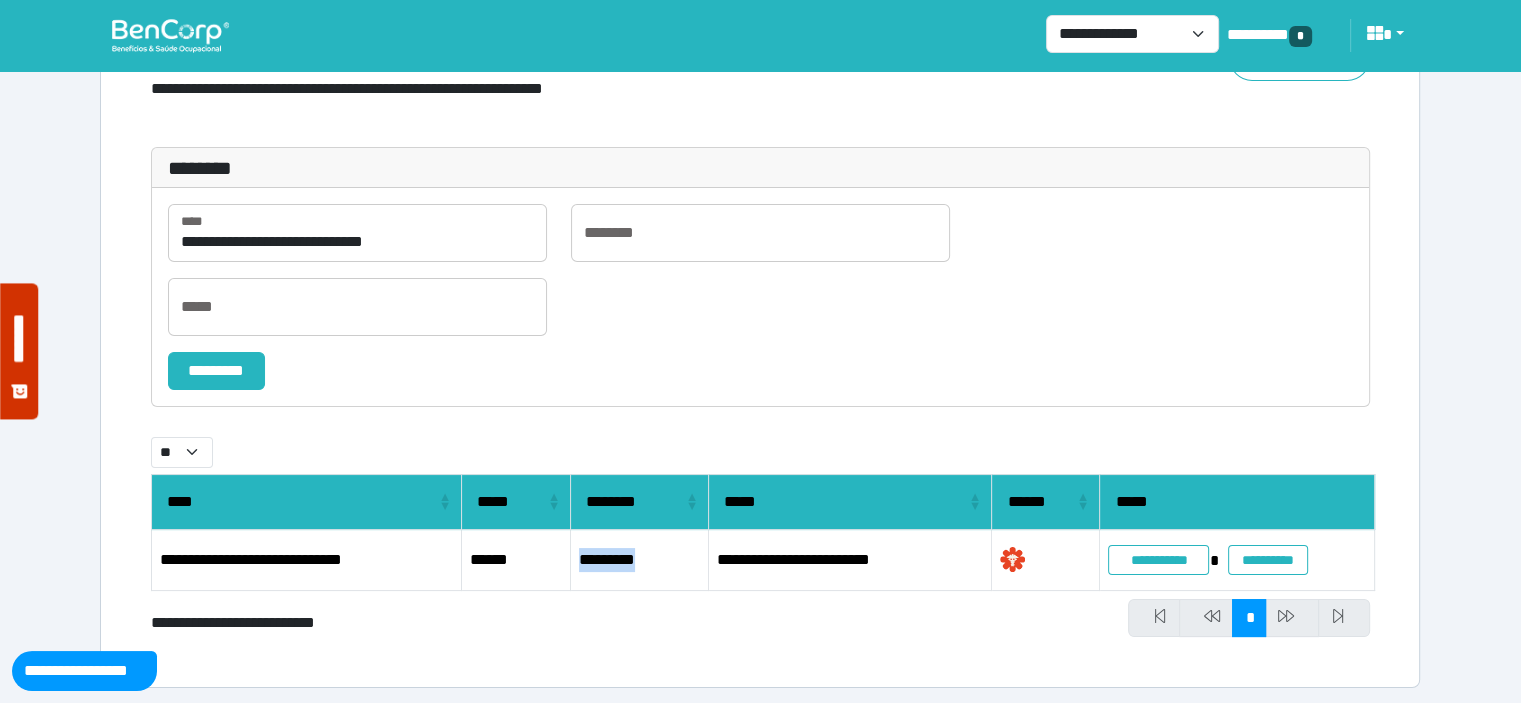 click at bounding box center [170, 35] 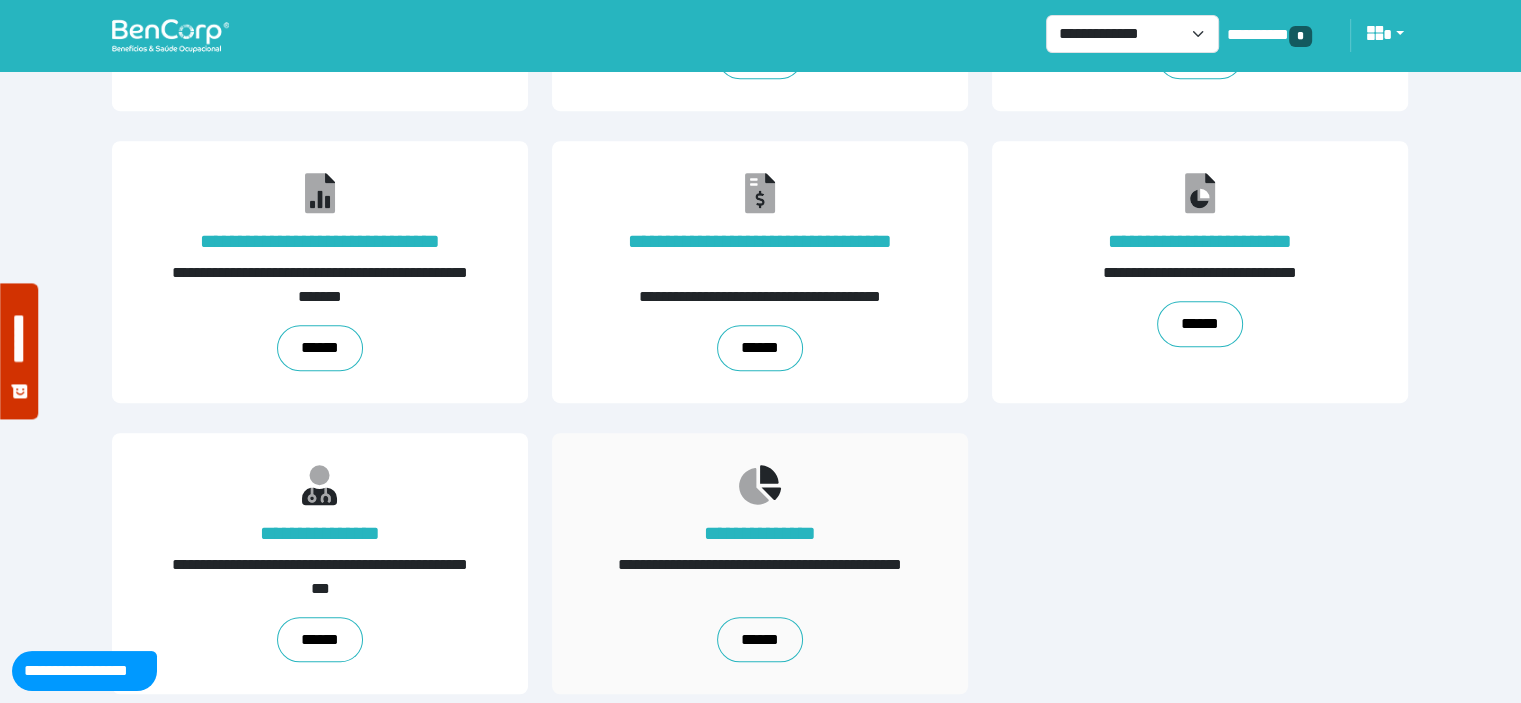 scroll, scrollTop: 1204, scrollLeft: 0, axis: vertical 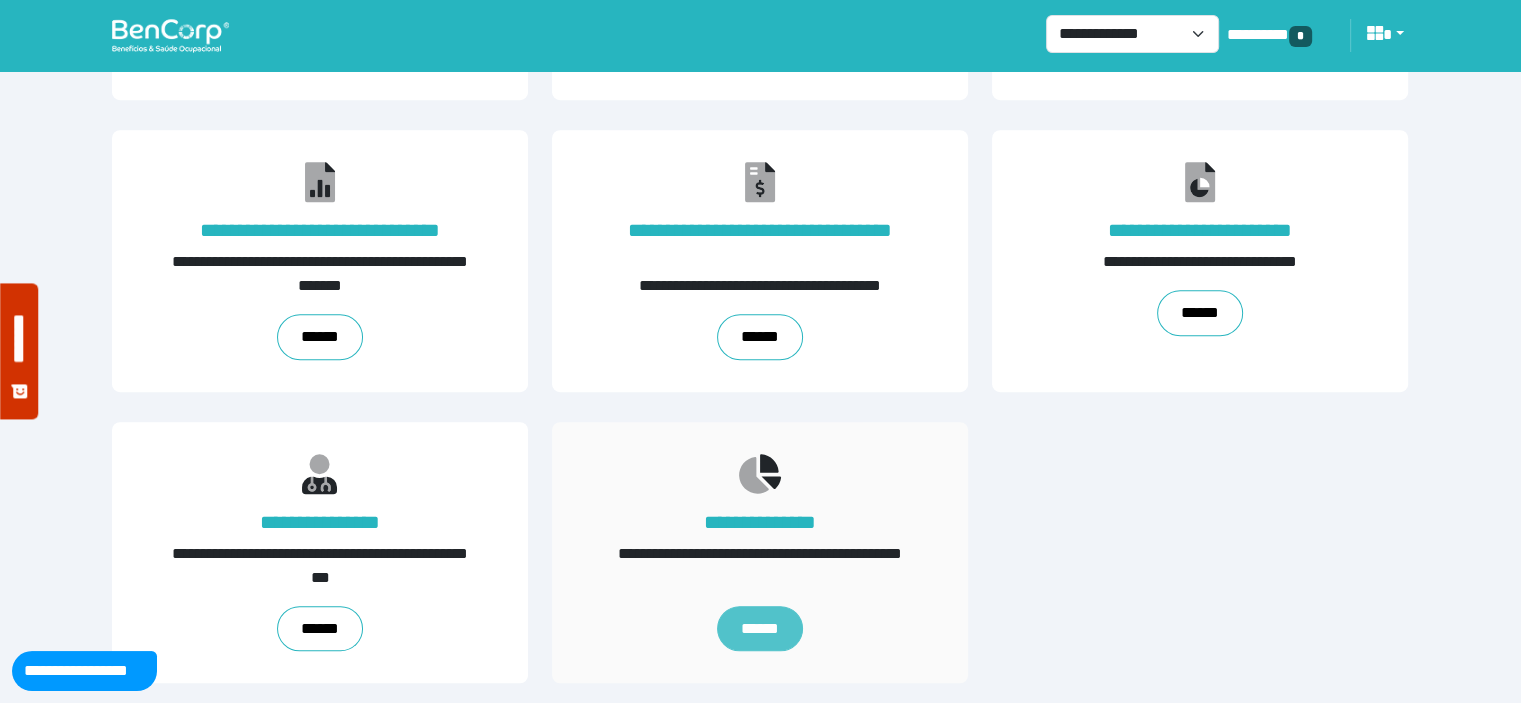 click on "******" at bounding box center (760, 629) 